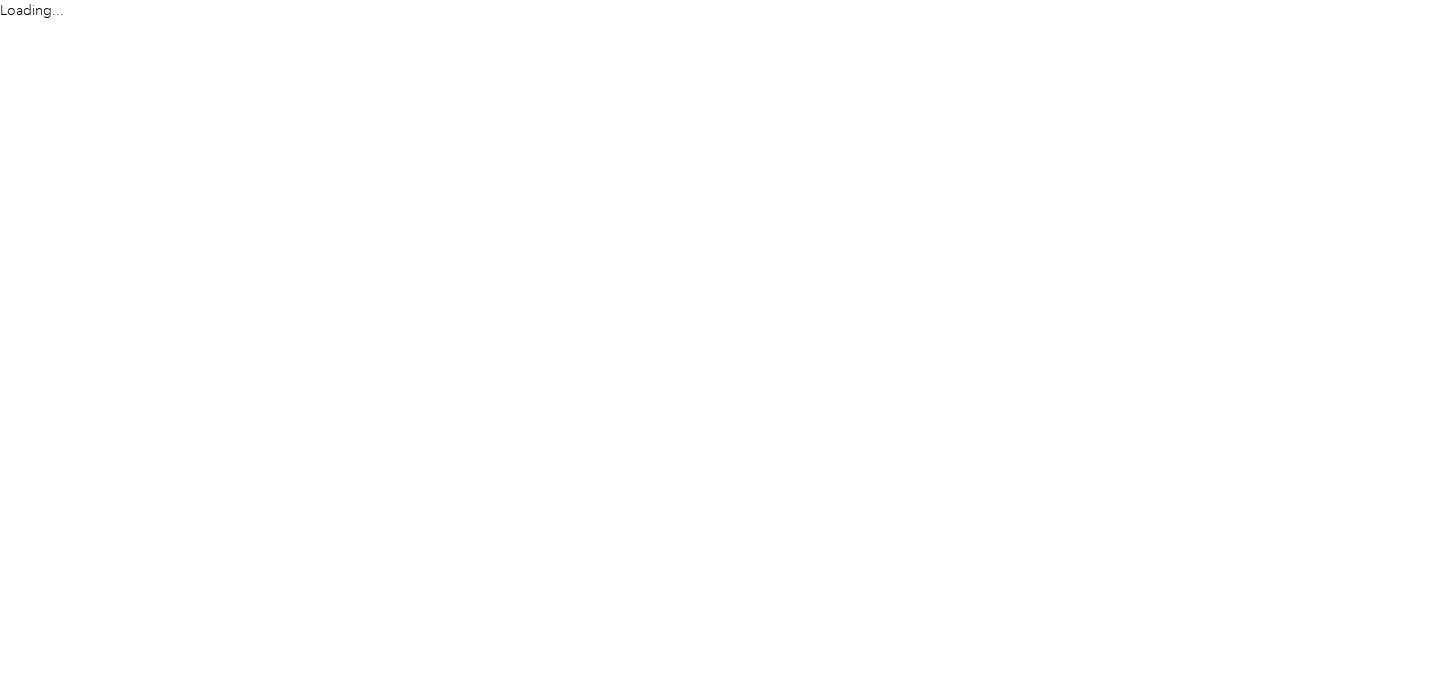 scroll, scrollTop: 0, scrollLeft: 0, axis: both 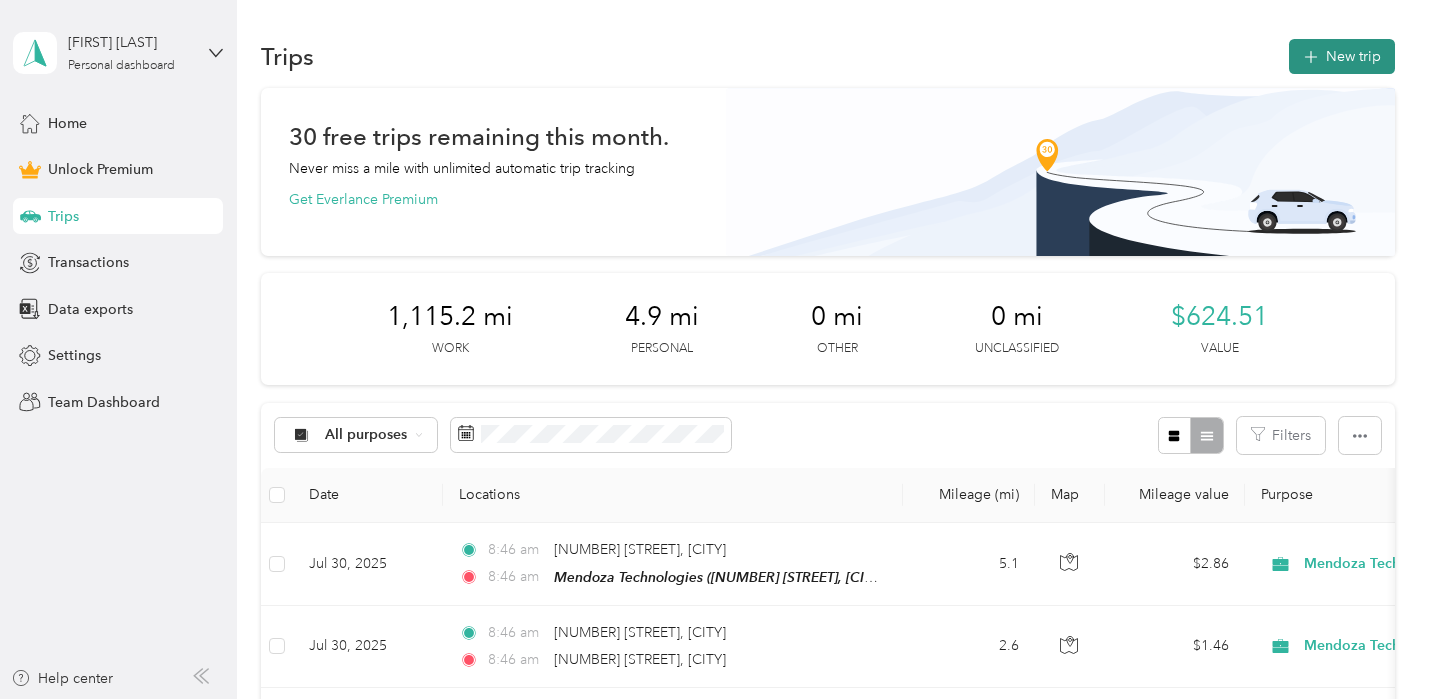 click on "New trip" at bounding box center (1342, 56) 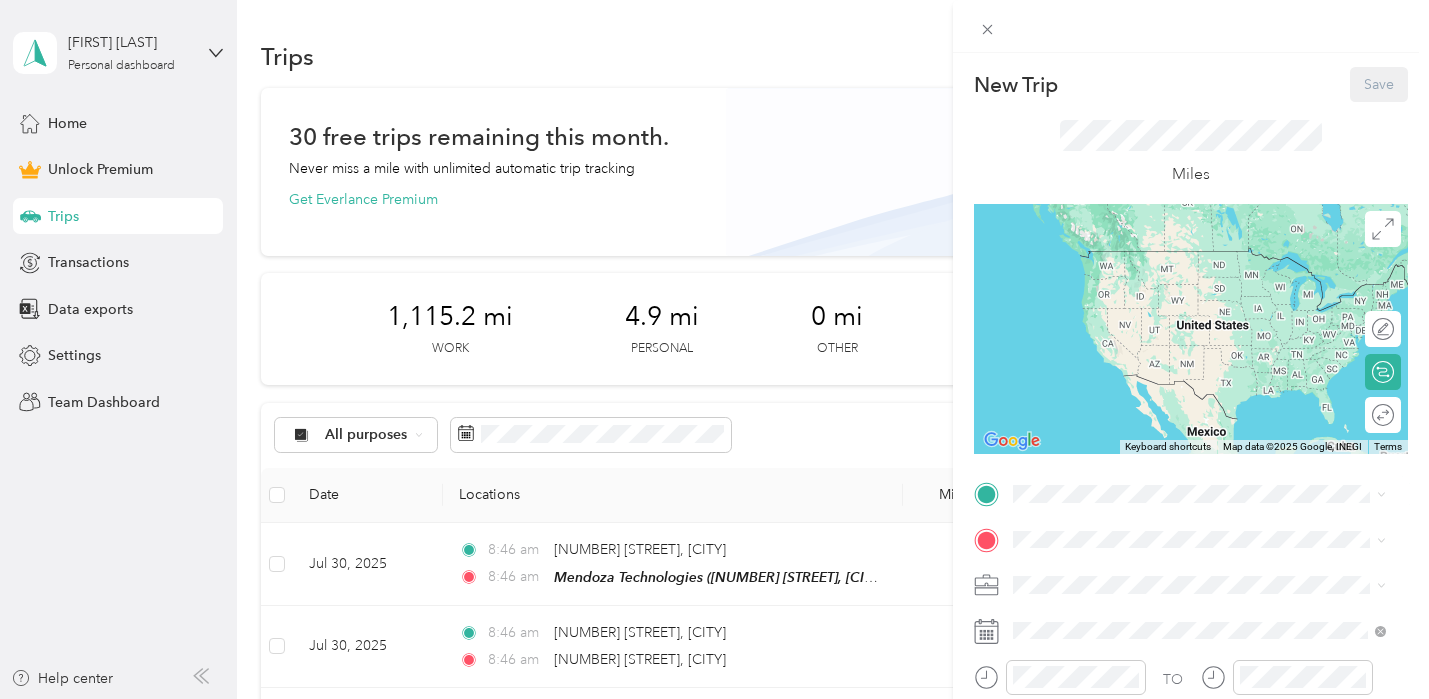 click on "[NUMBER] [STREET], [POSTAL_CODE], [CITY], [STATE], [COUNTRY]" at bounding box center [1196, 291] 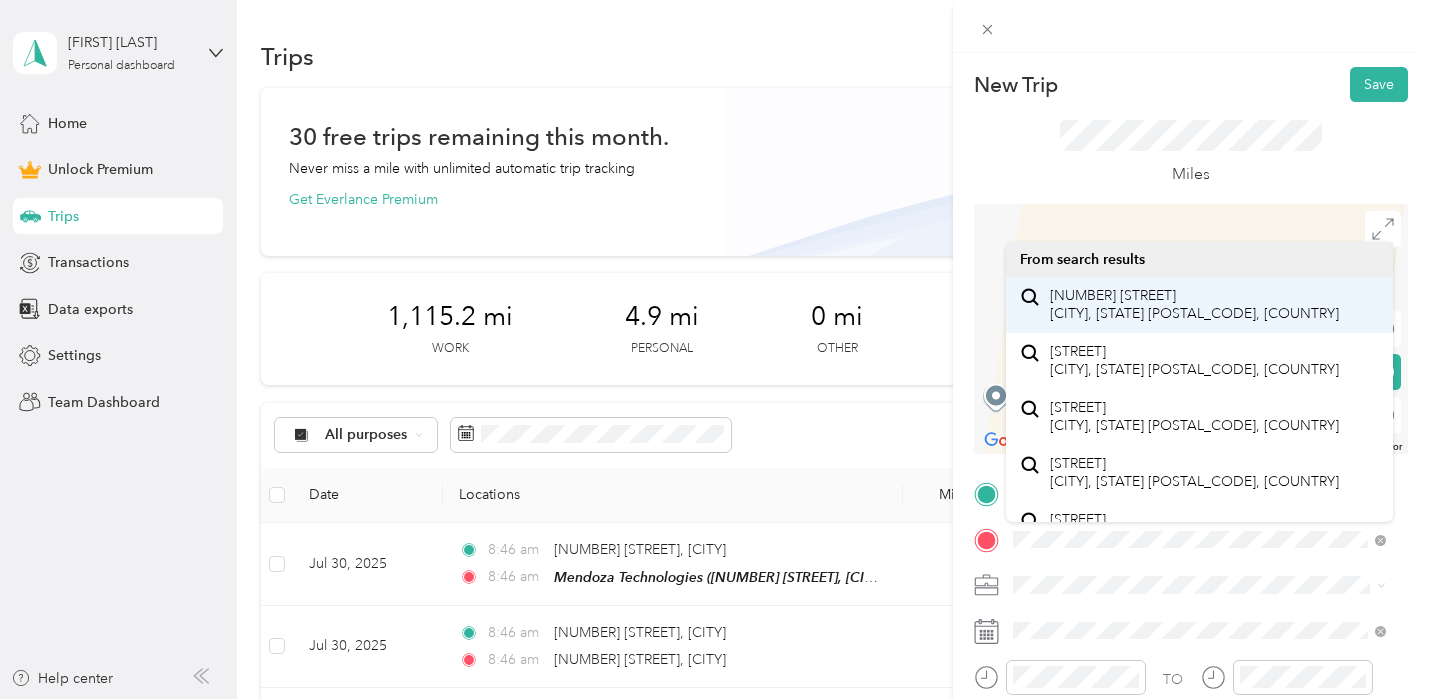 click on "[NUMBER] [STREET]
[CITY], [STATE] [POSTAL_CODE], [COUNTRY]" at bounding box center (1194, 304) 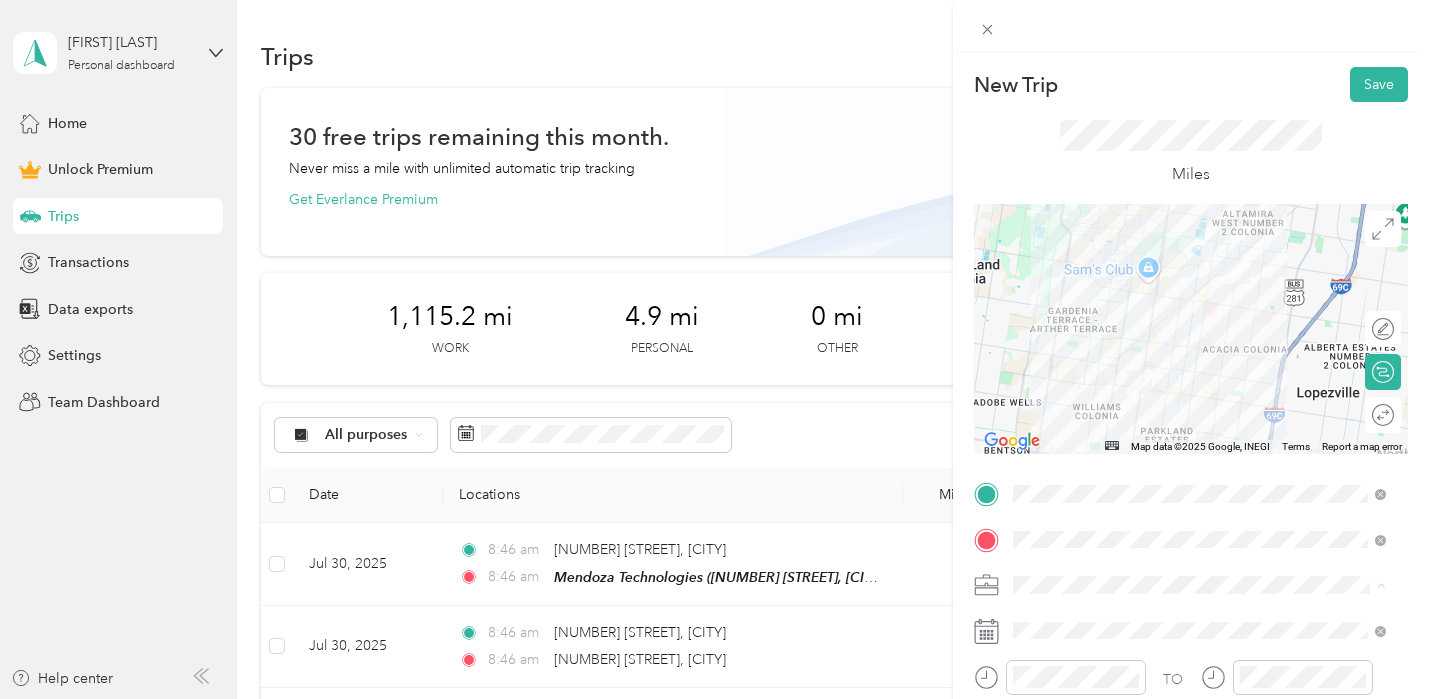 click on "Mendoza Technologies" at bounding box center [1199, 374] 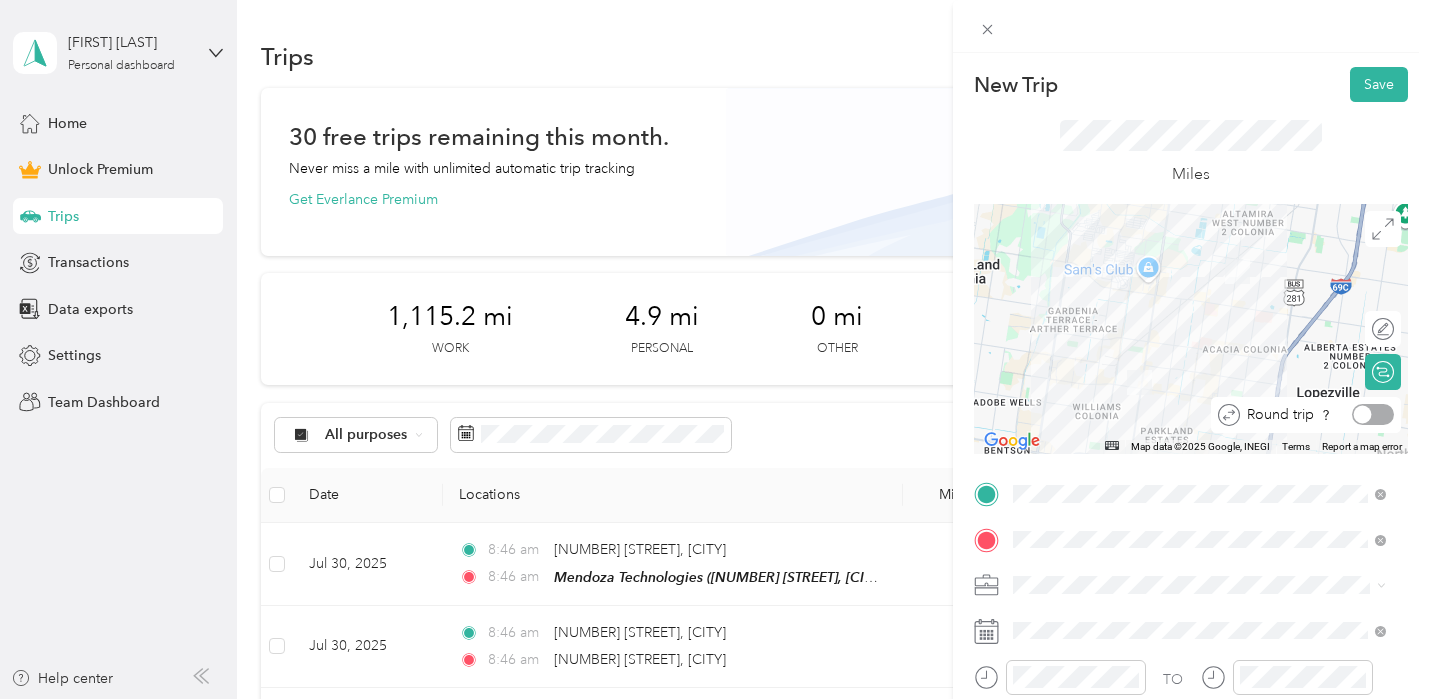 click at bounding box center (1373, 414) 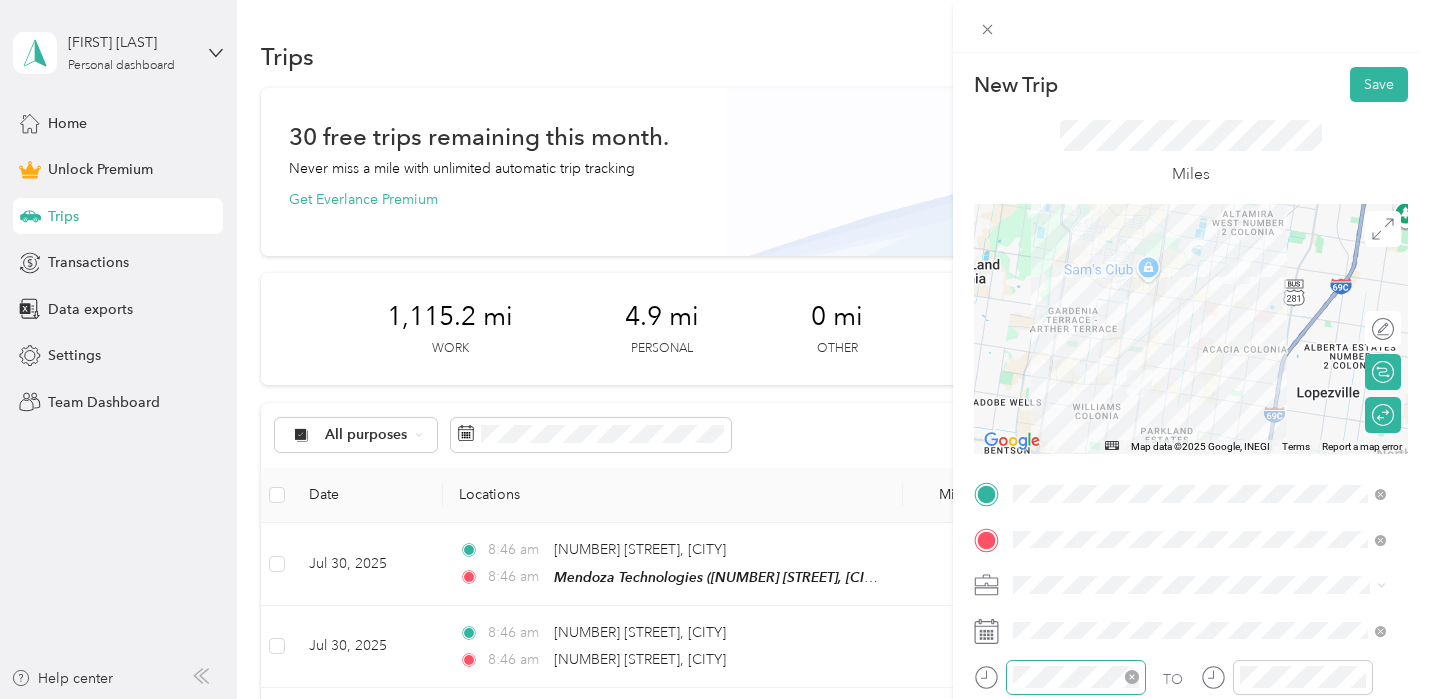 scroll, scrollTop: 70, scrollLeft: 0, axis: vertical 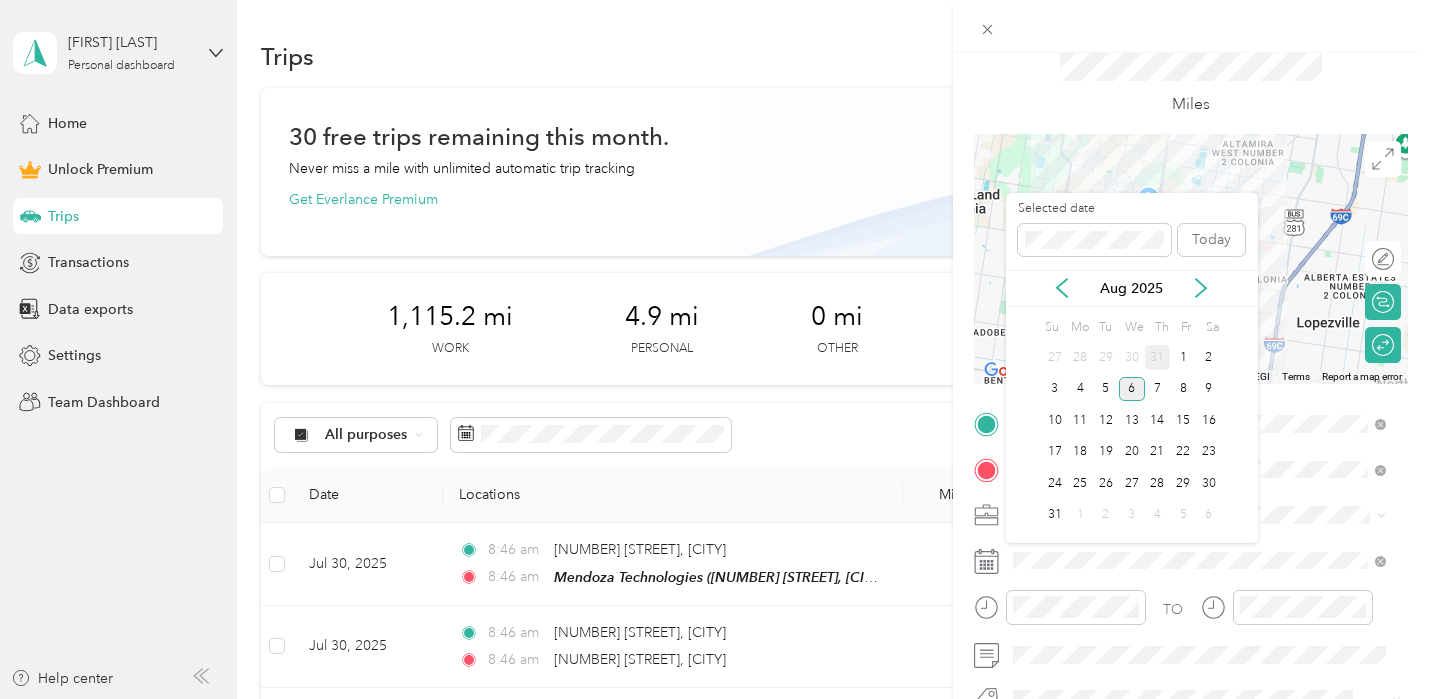 click on "31" at bounding box center [1158, 357] 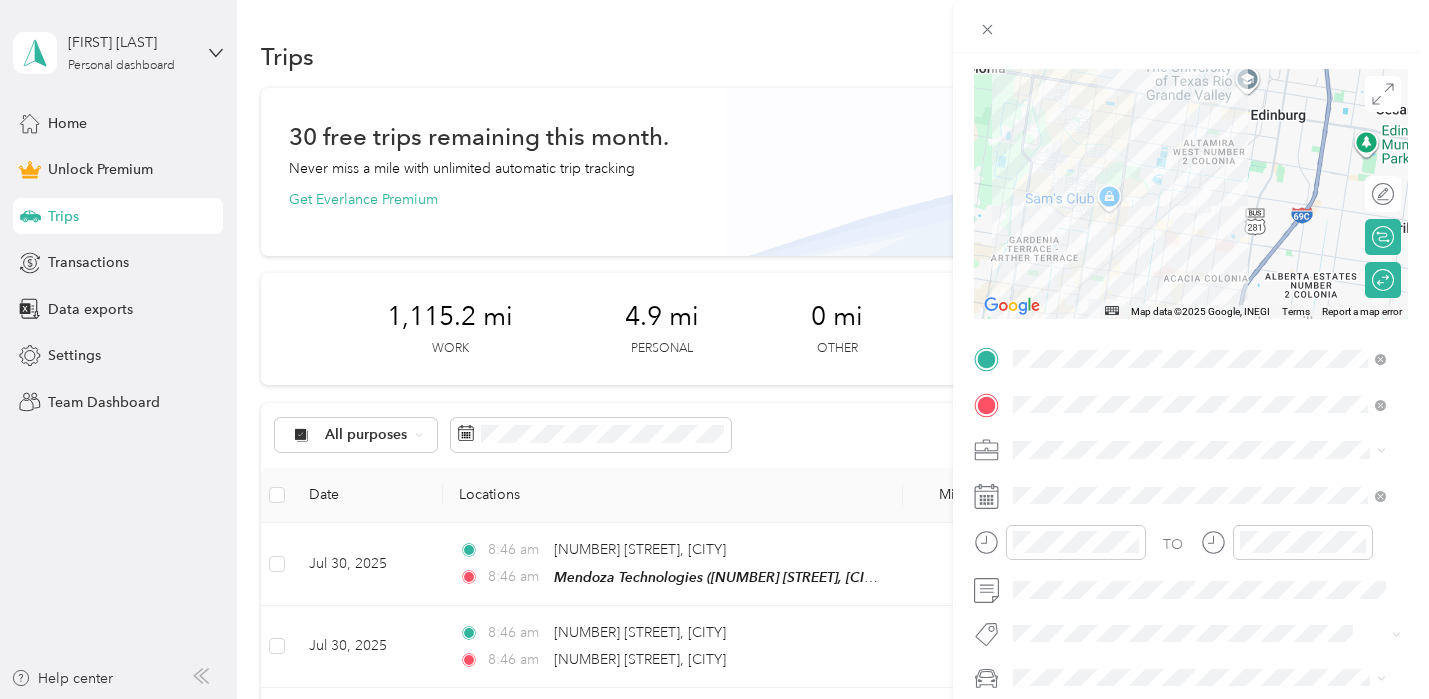 scroll, scrollTop: 0, scrollLeft: 0, axis: both 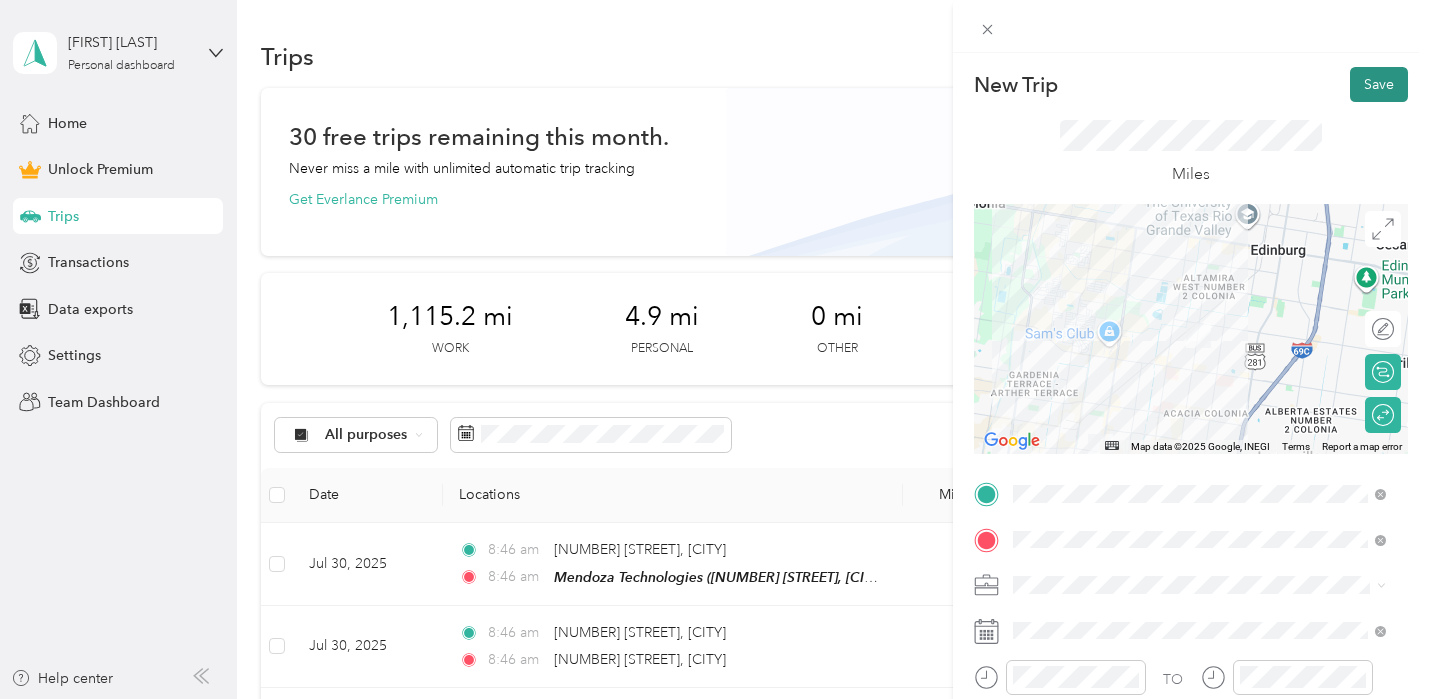 click on "Save" at bounding box center [1379, 84] 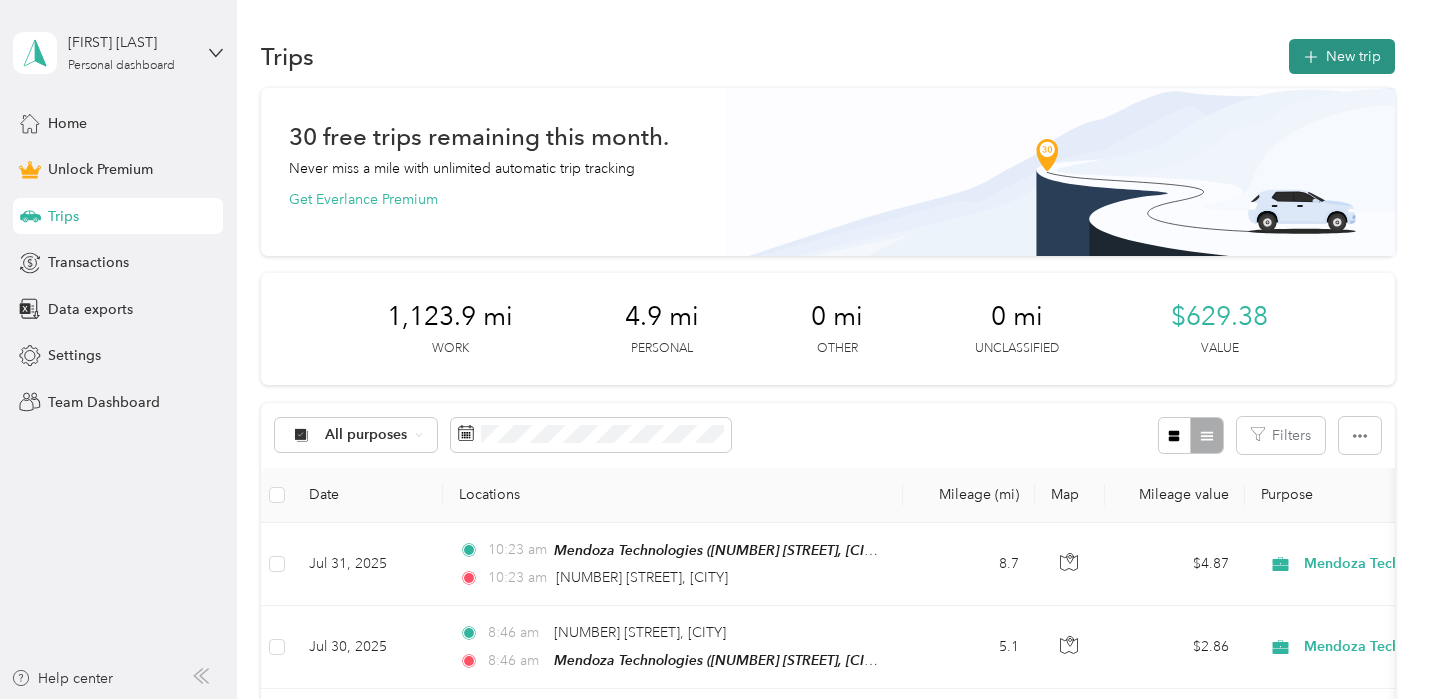 click on "New trip" at bounding box center (1342, 56) 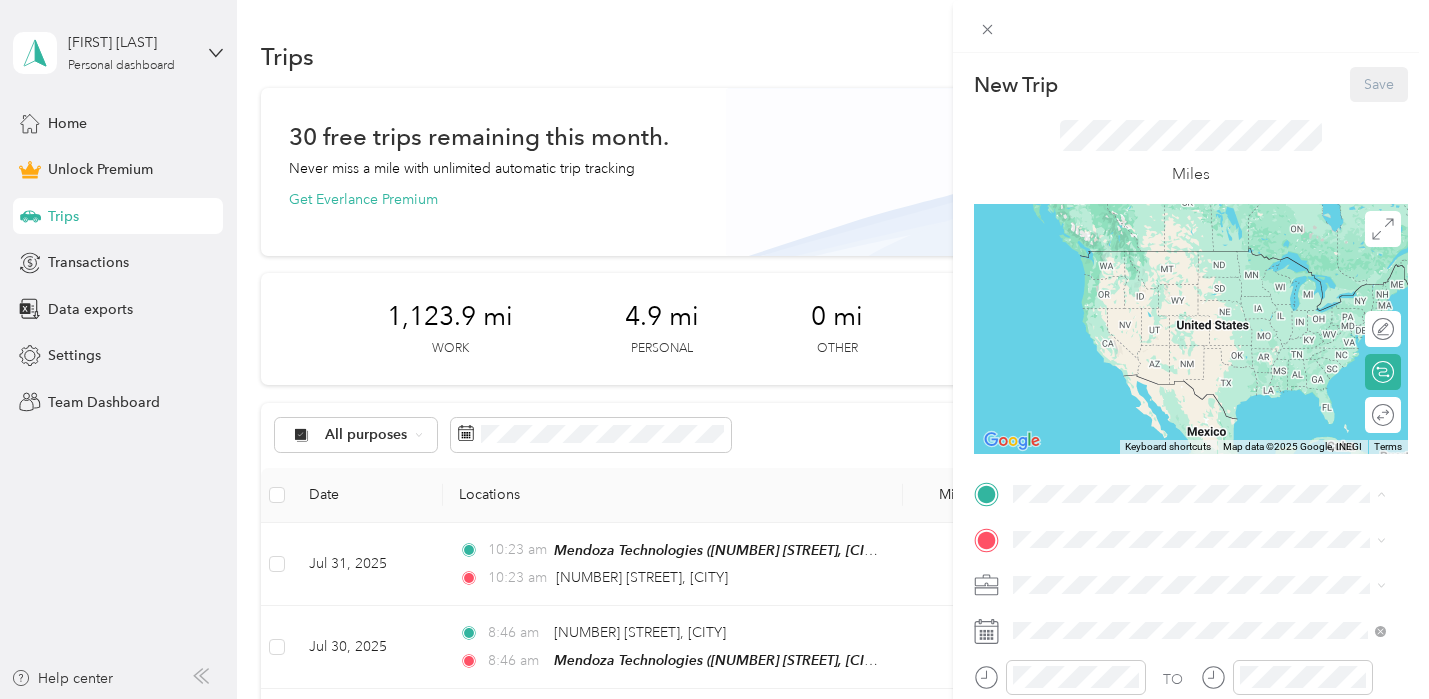 click on "Mendoza Technologies" at bounding box center [1126, 258] 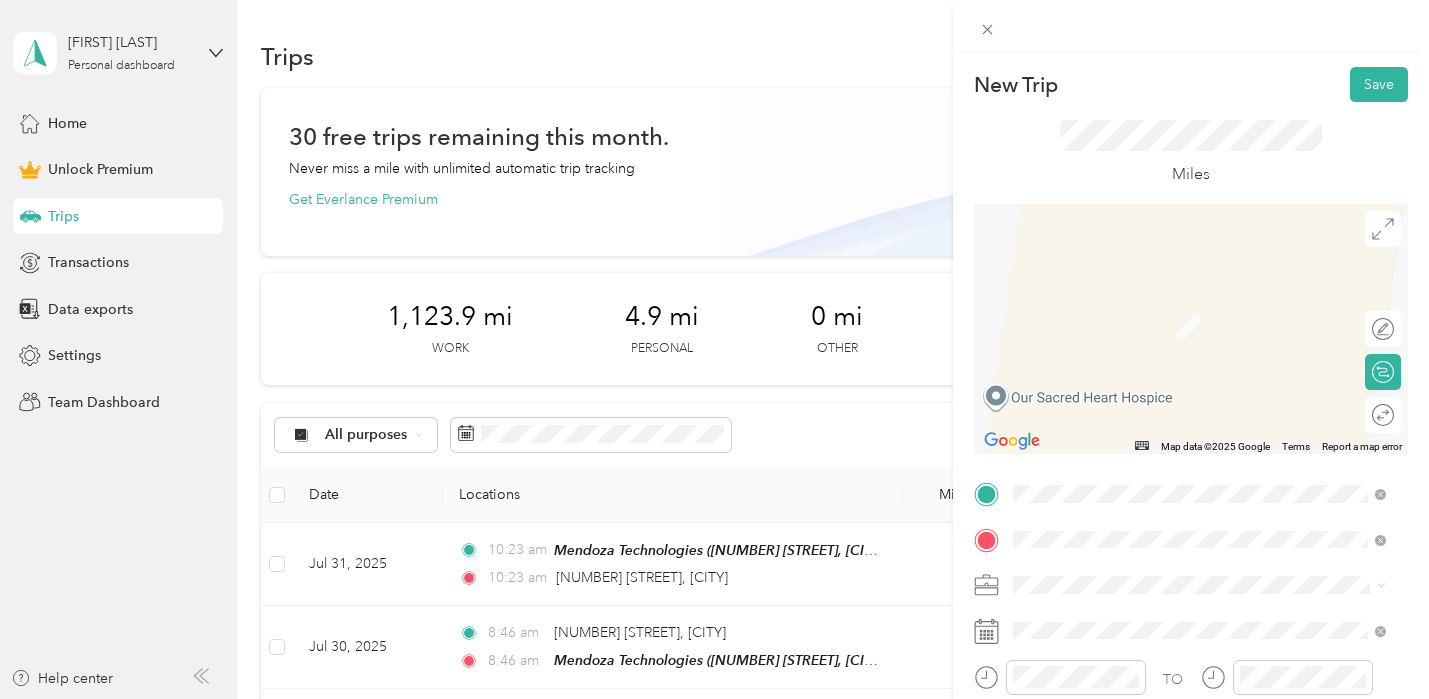 click on "[NUMBER] [STREET]
[CITY], [STATE] [POSTAL_CODE], [COUNTRY]" at bounding box center (1194, 325) 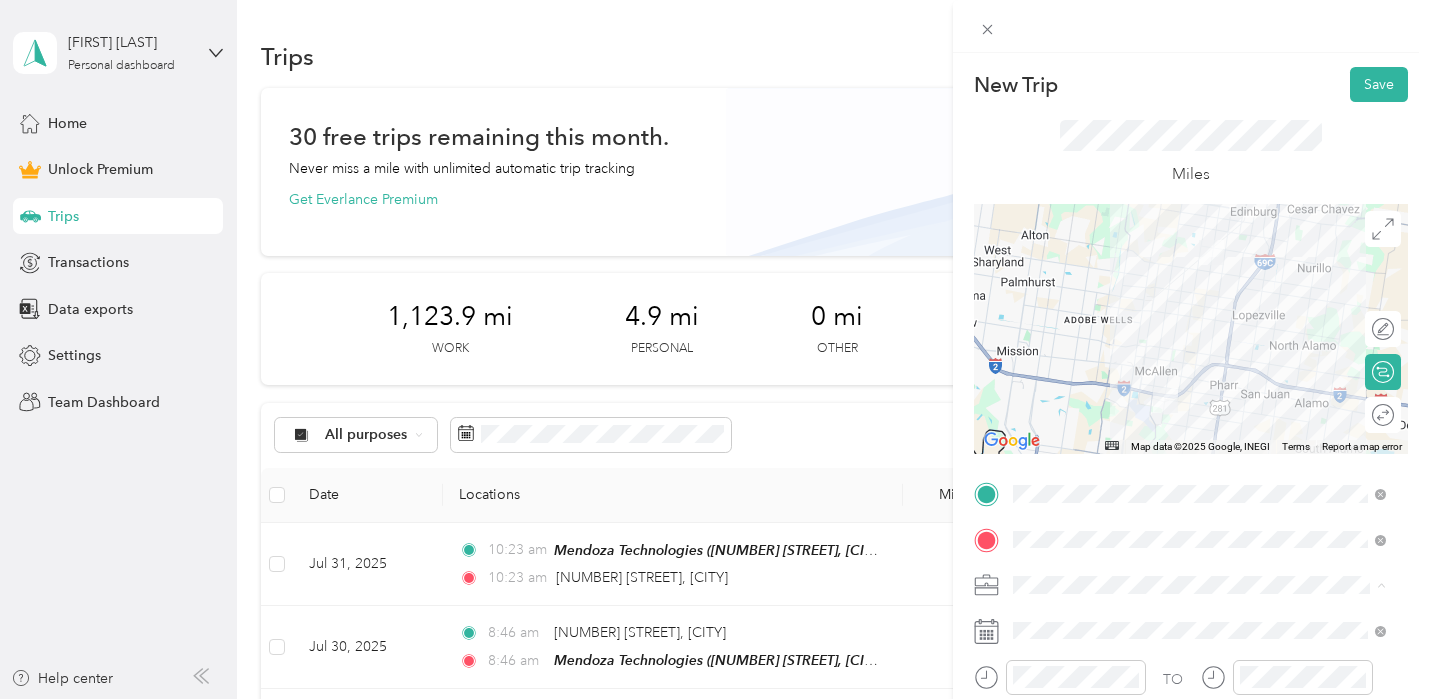 click on "Mendoza Technologies" at bounding box center (1199, 374) 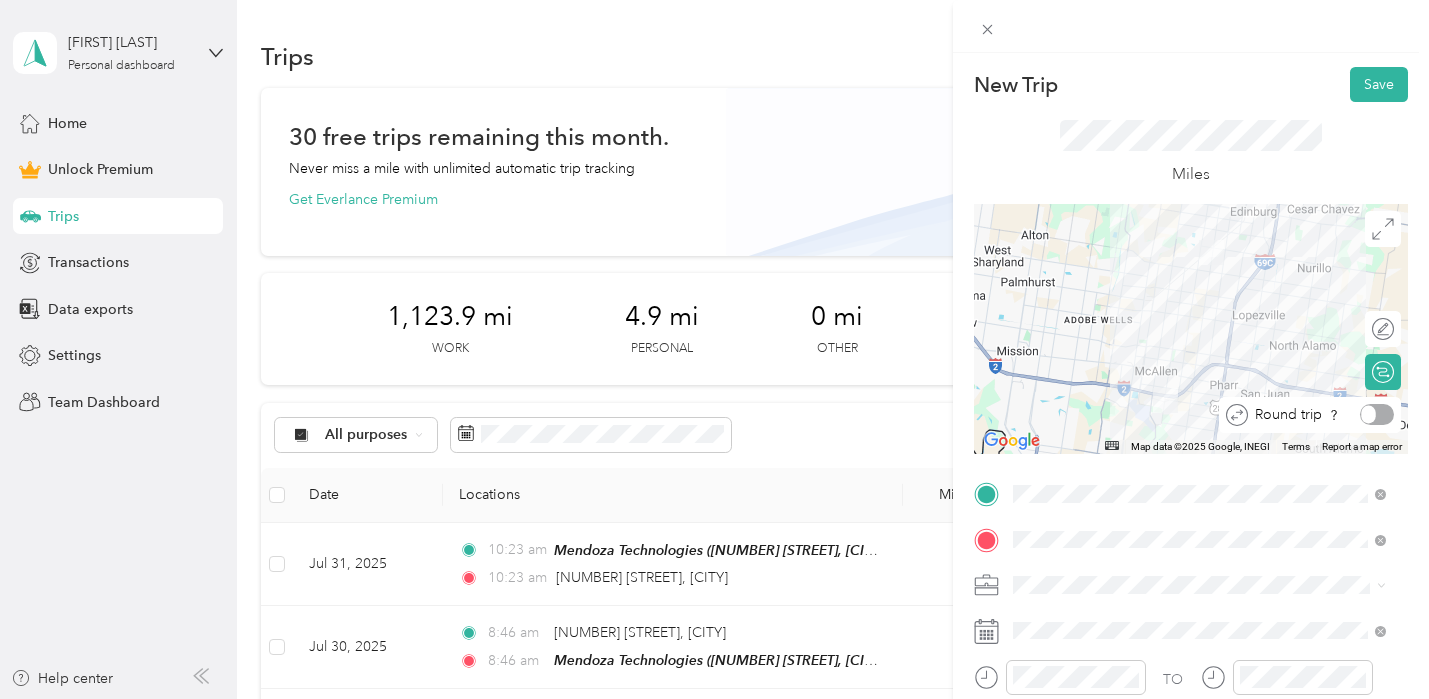 click at bounding box center (1377, 414) 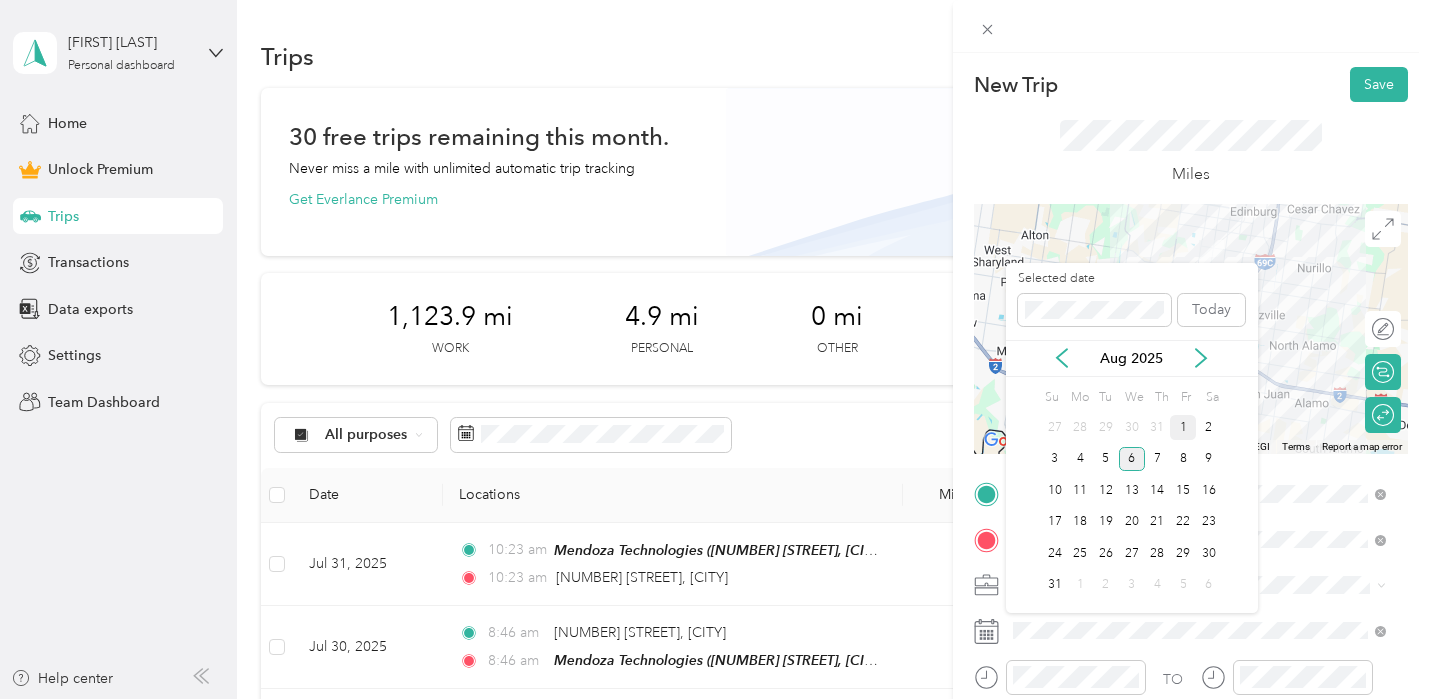 click on "1" at bounding box center [1183, 427] 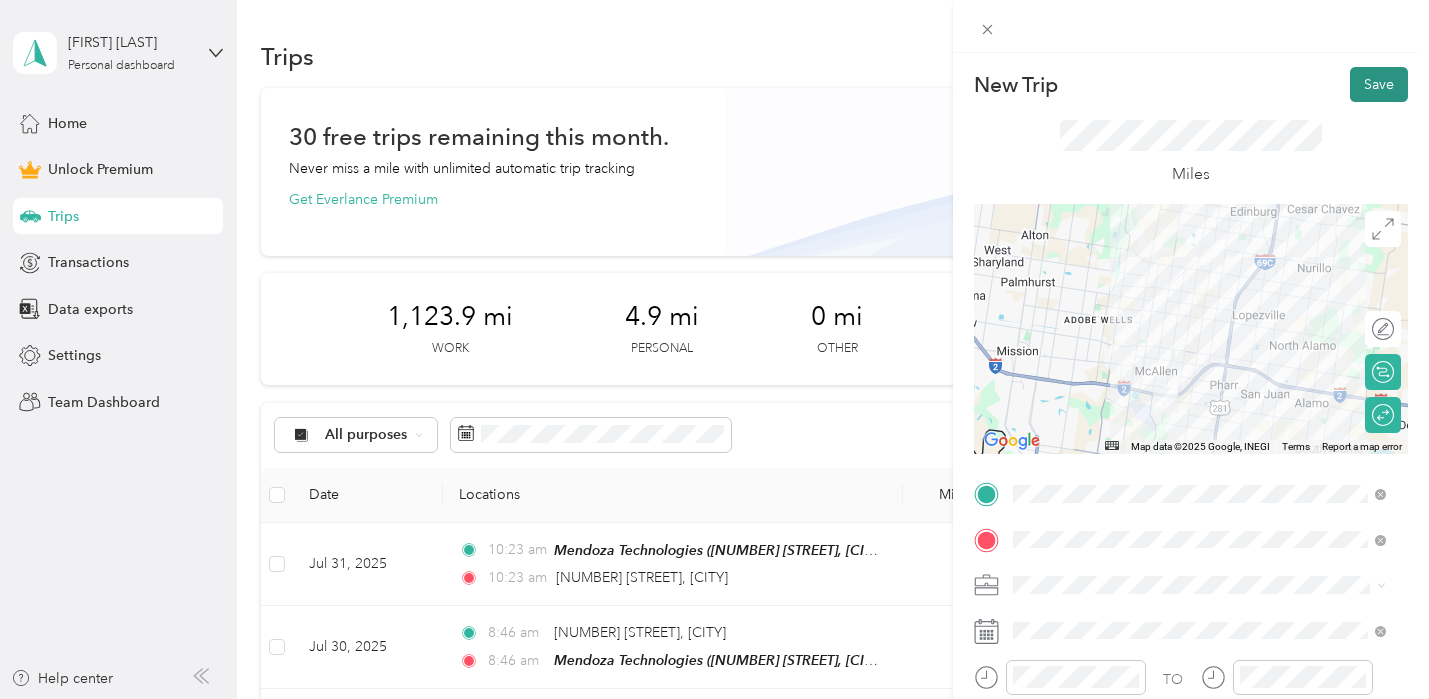 click on "Save" at bounding box center (1379, 84) 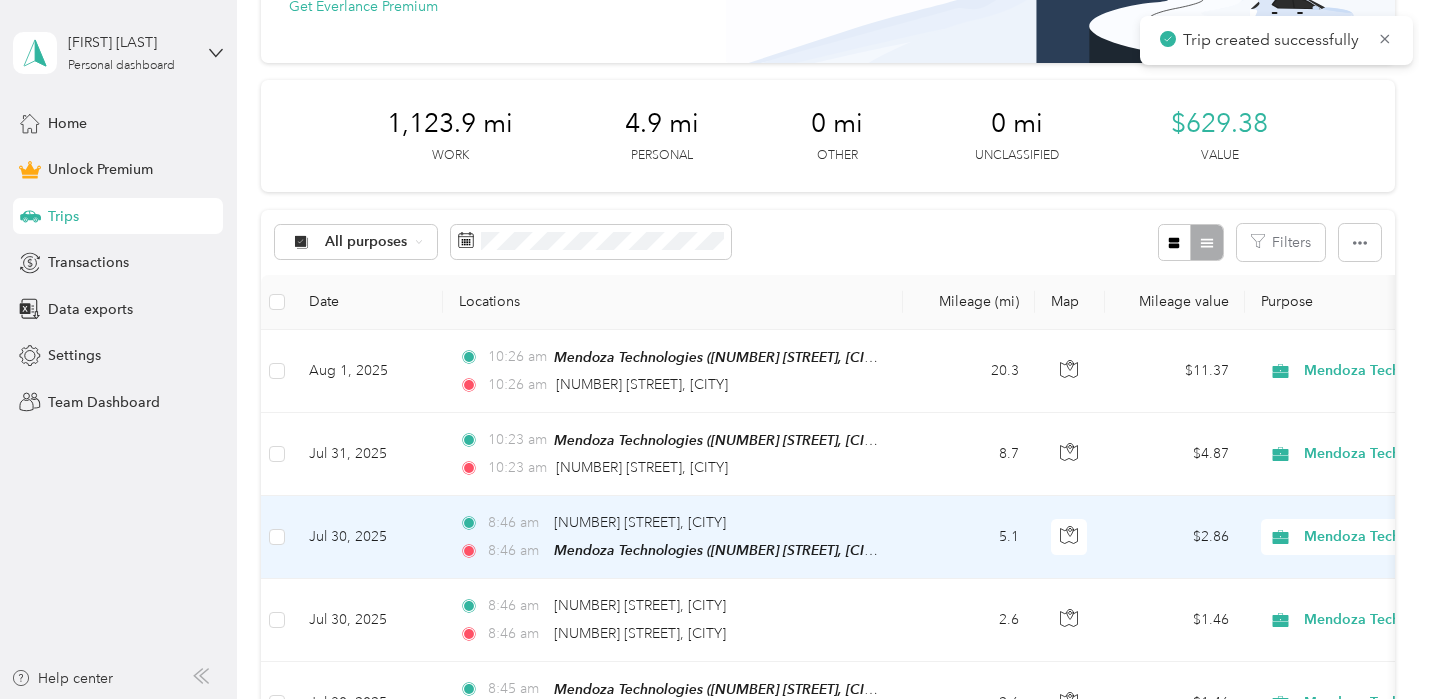 scroll, scrollTop: 295, scrollLeft: 0, axis: vertical 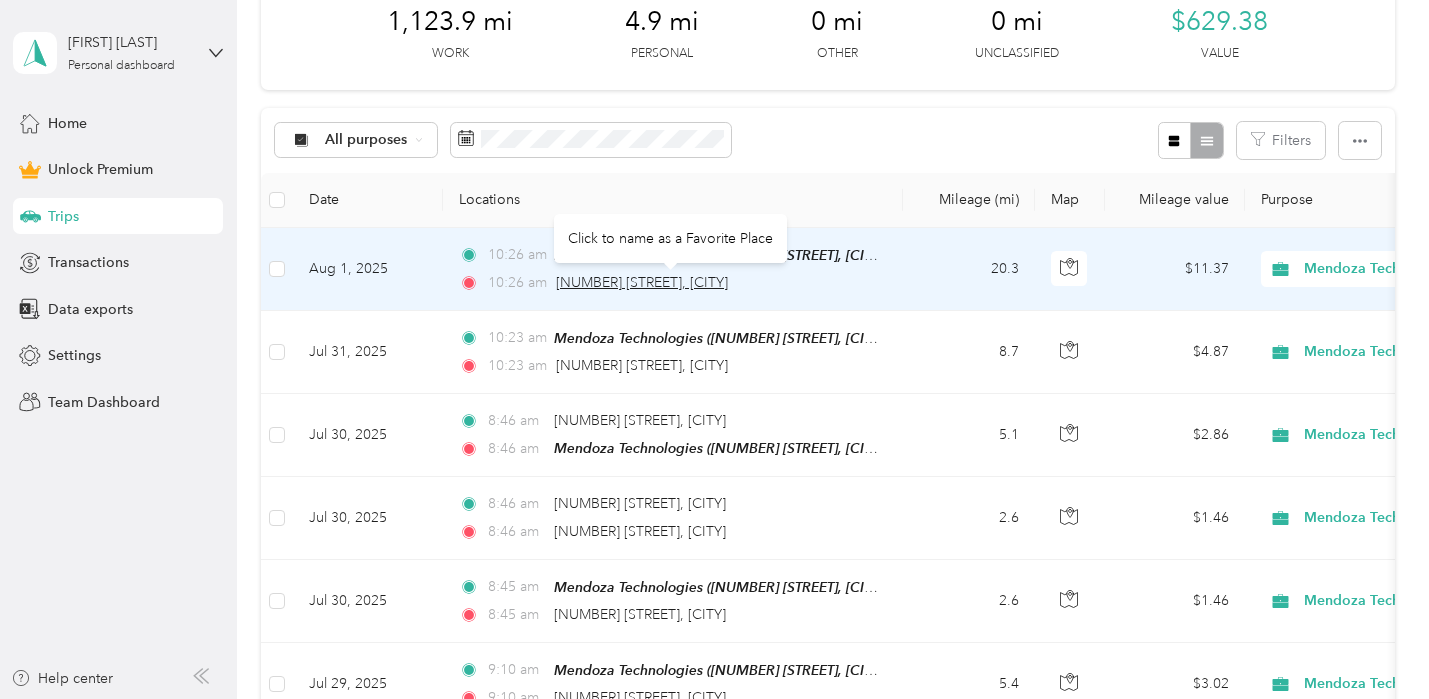 click on "[NUMBER] [STREET], [CITY]" at bounding box center [642, 282] 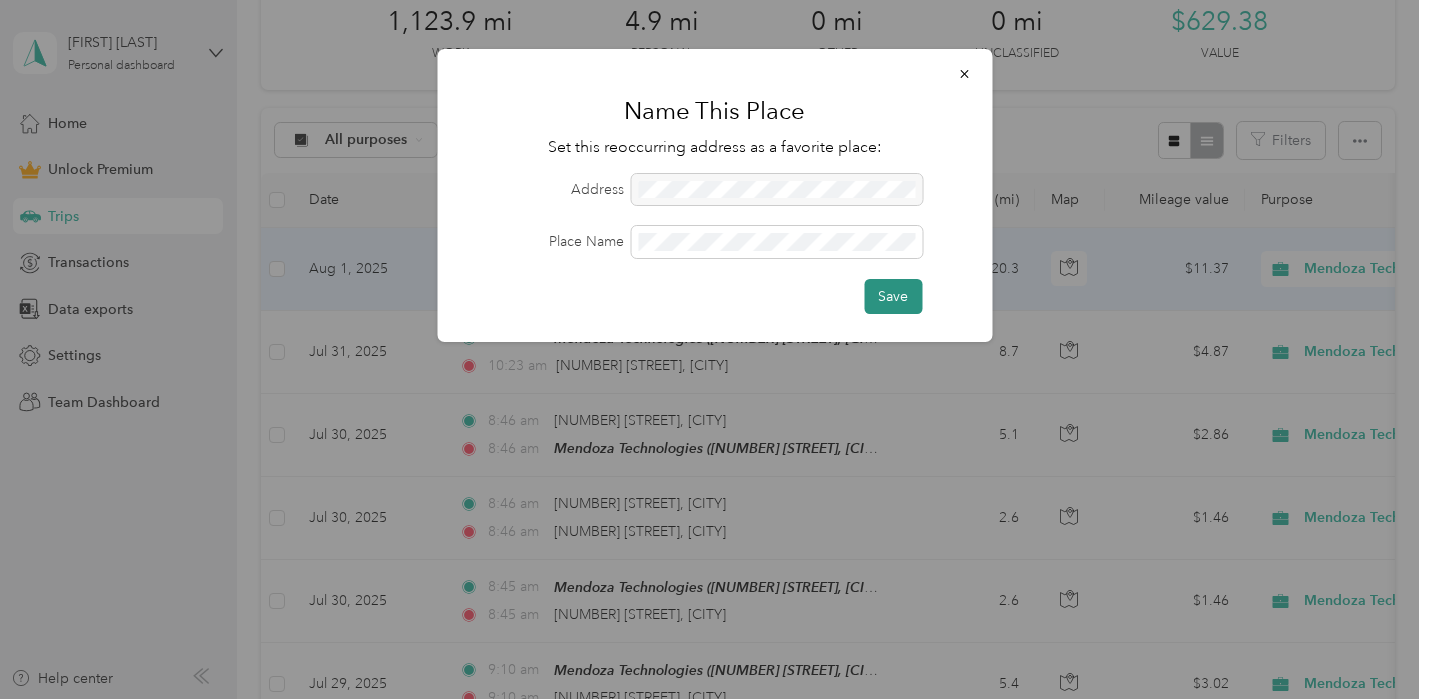 click on "Save" at bounding box center (893, 296) 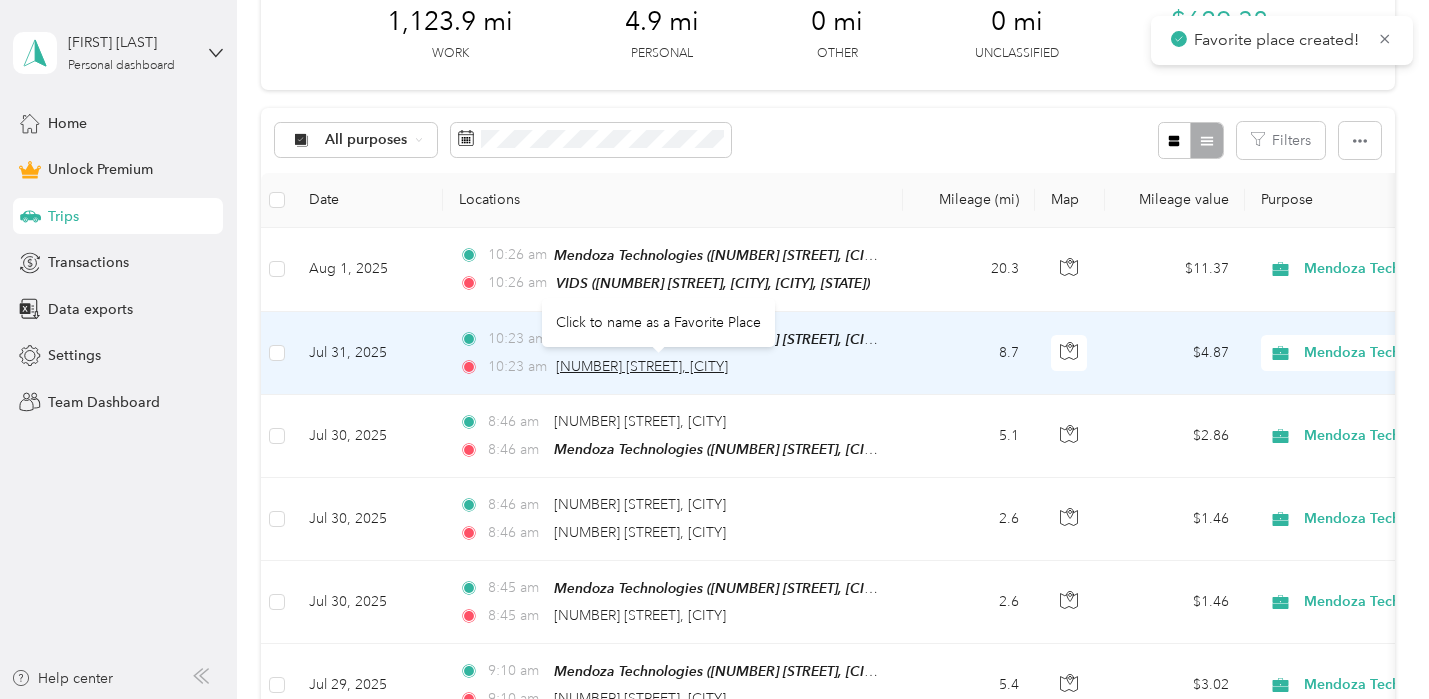 click on "[NUMBER] [STREET], [CITY]" at bounding box center (642, 366) 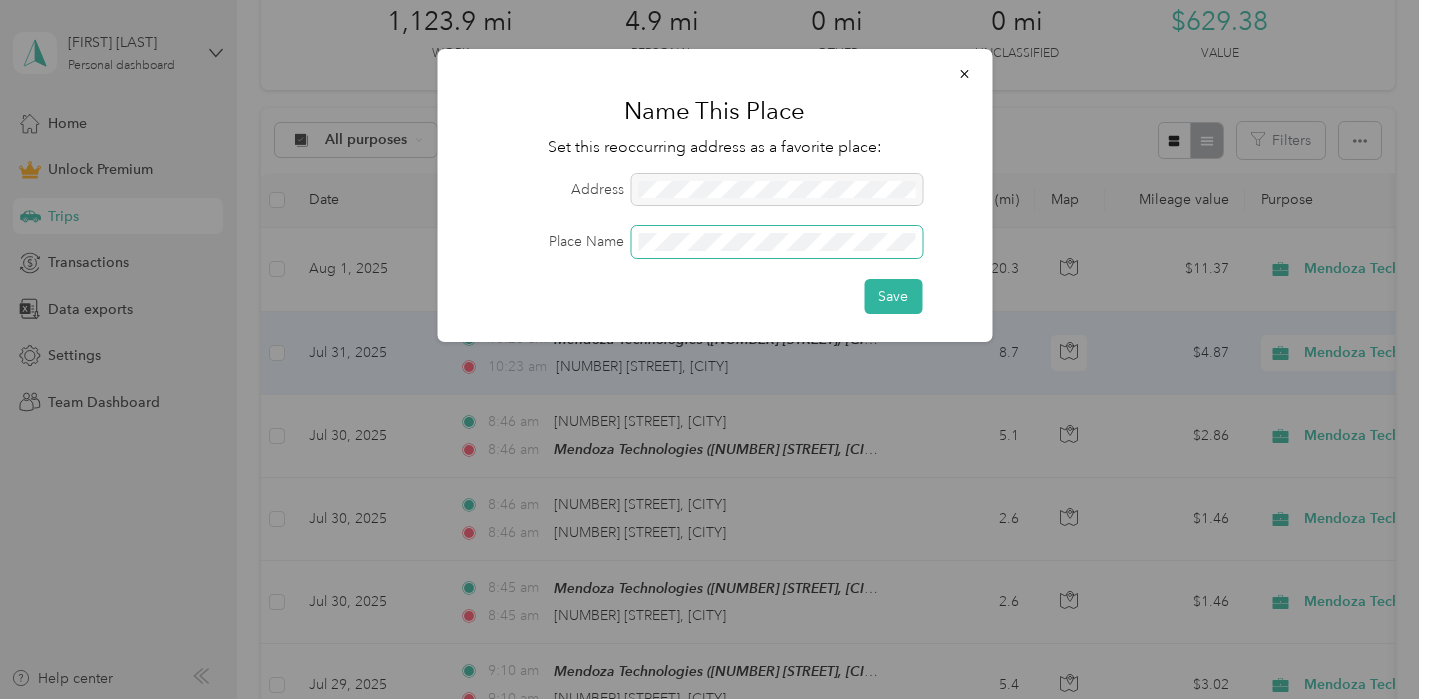 click at bounding box center [776, 242] 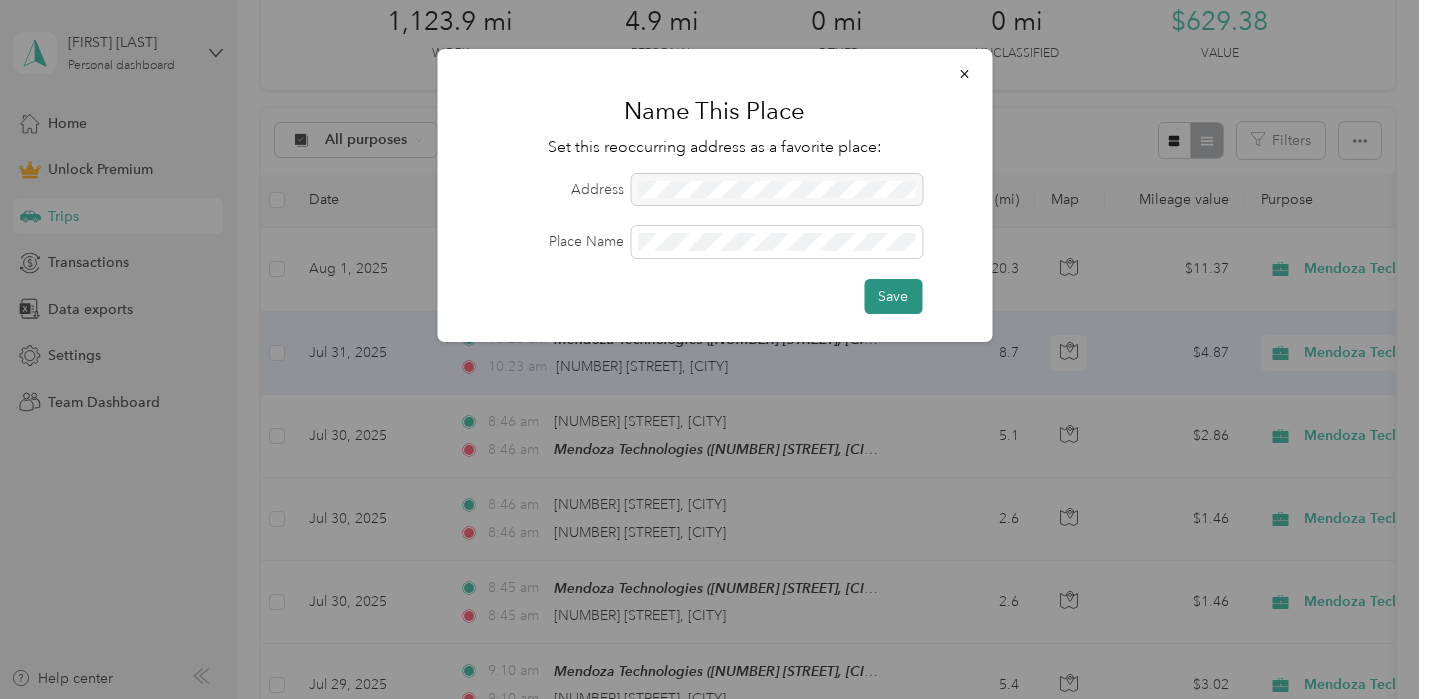 click on "Save" at bounding box center [893, 296] 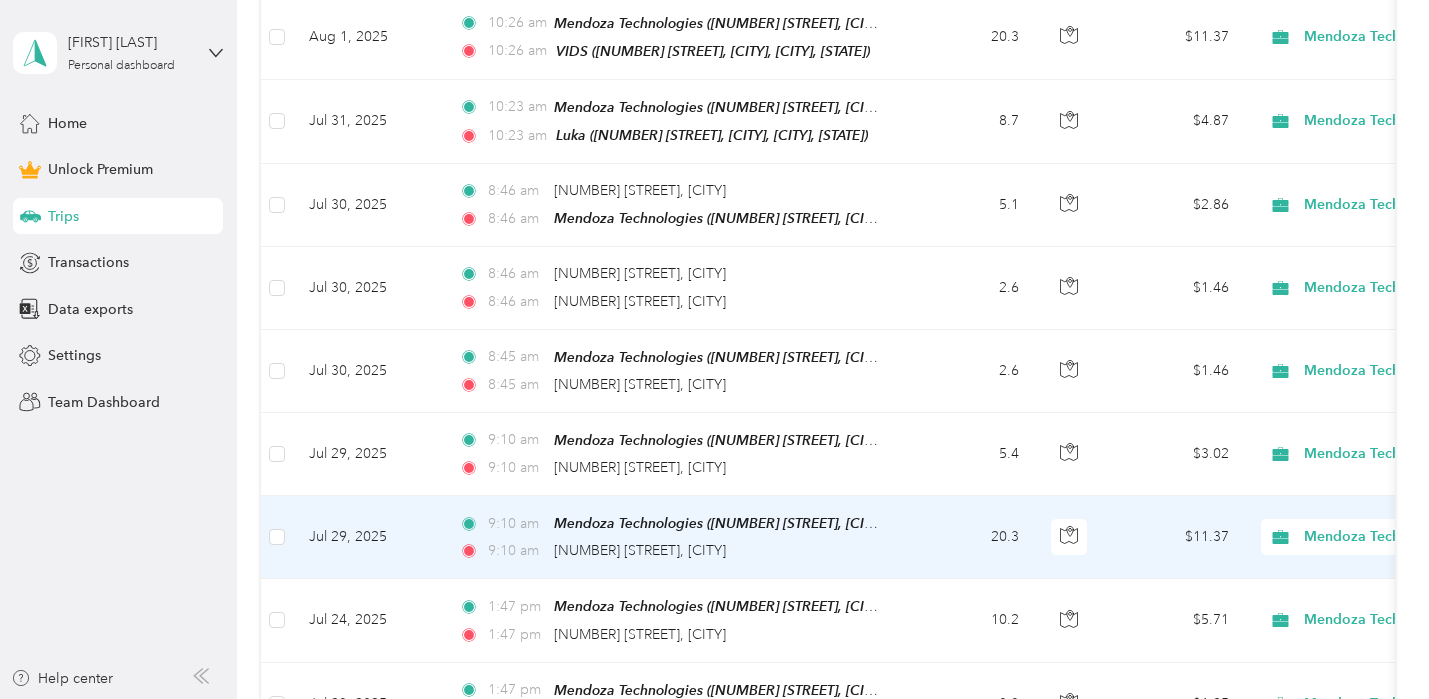 scroll, scrollTop: 0, scrollLeft: 0, axis: both 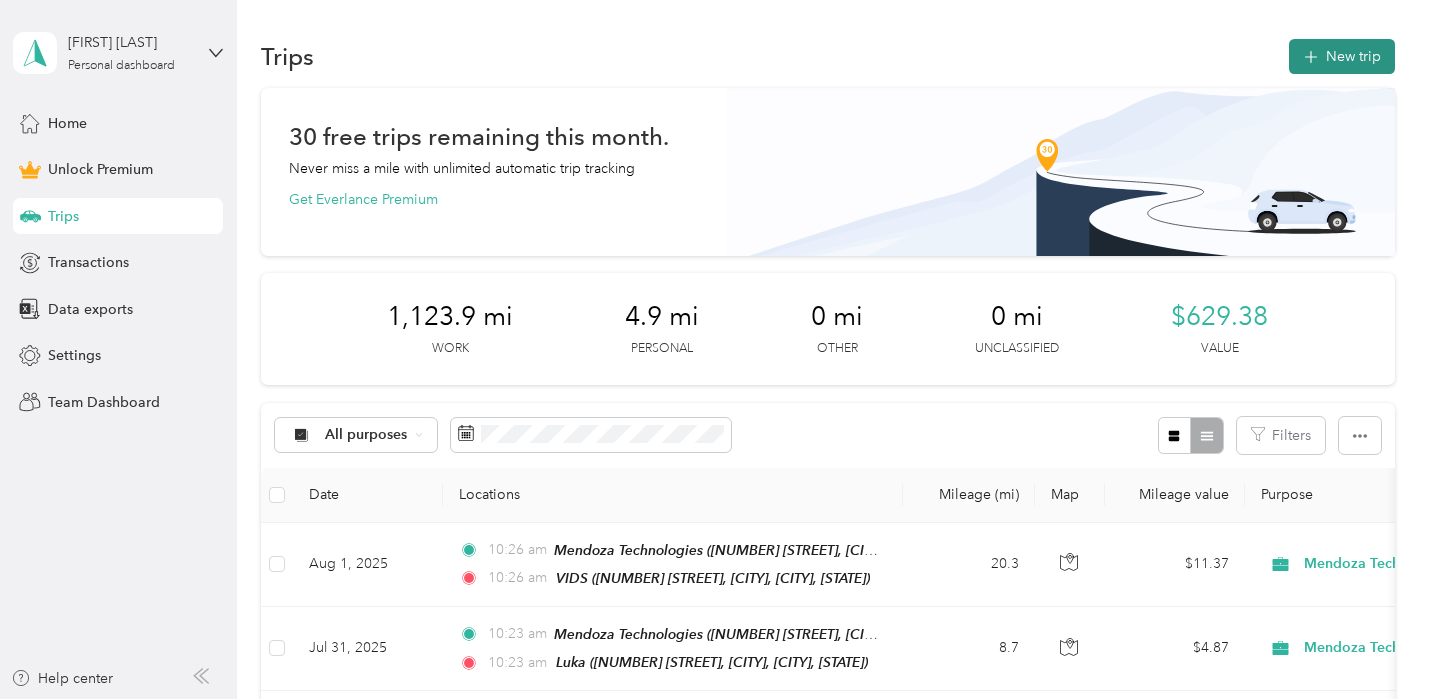 click on "New trip" at bounding box center [1342, 56] 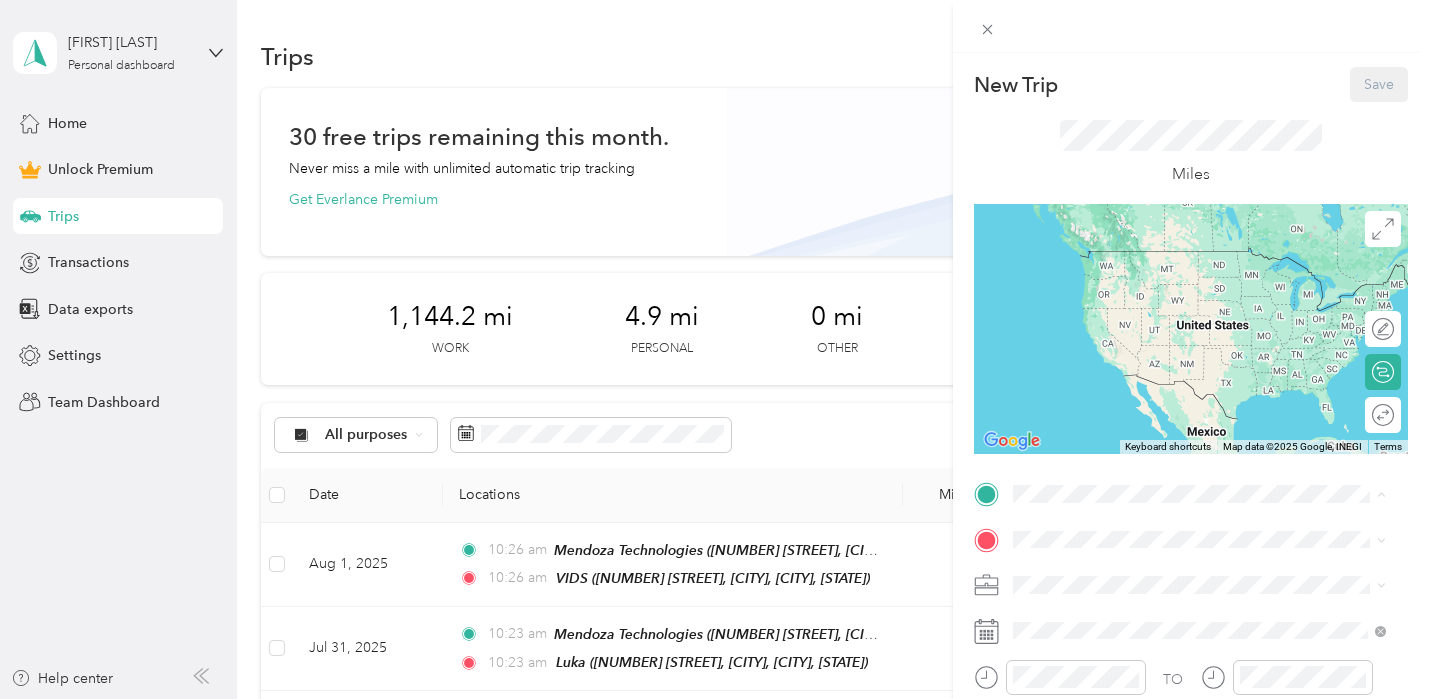 click on "[NUMBER] [STREET], [POSTAL_CODE], [CITY], [STATE], [COUNTRY]" at bounding box center (1196, 291) 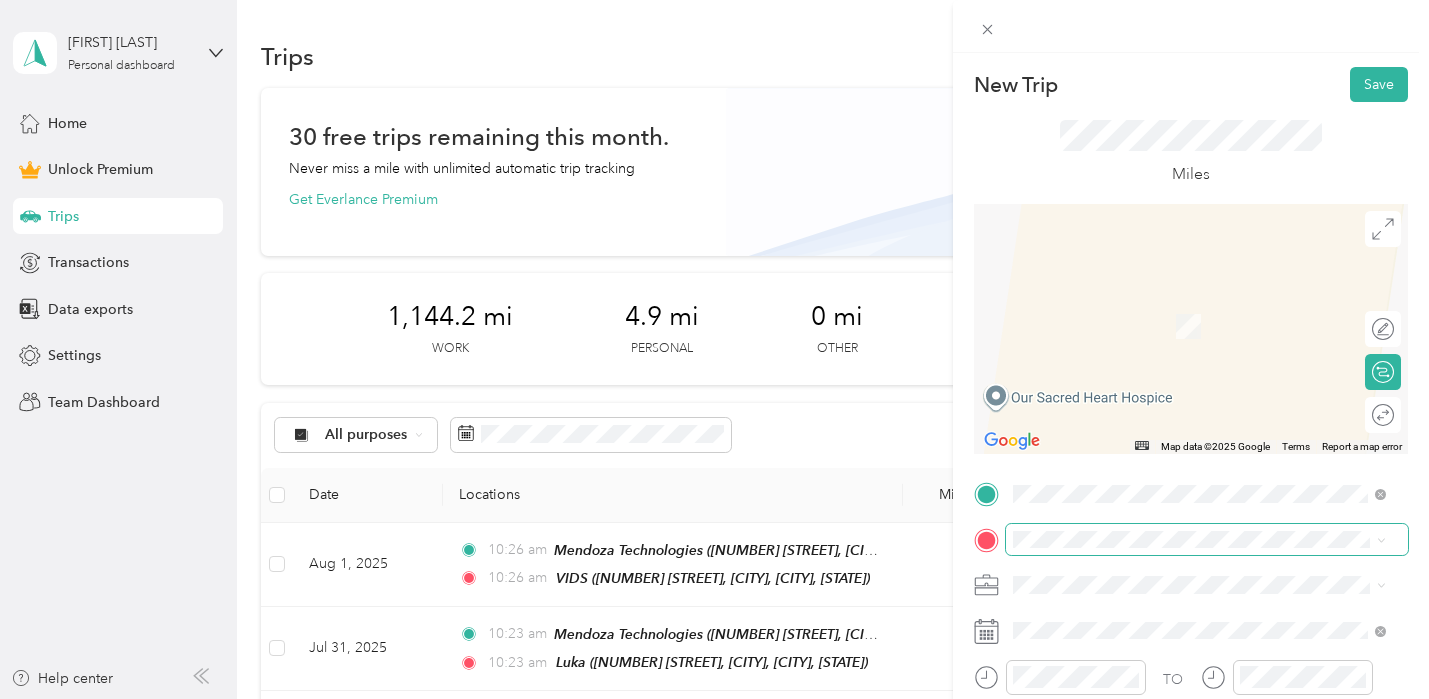 click at bounding box center (1207, 540) 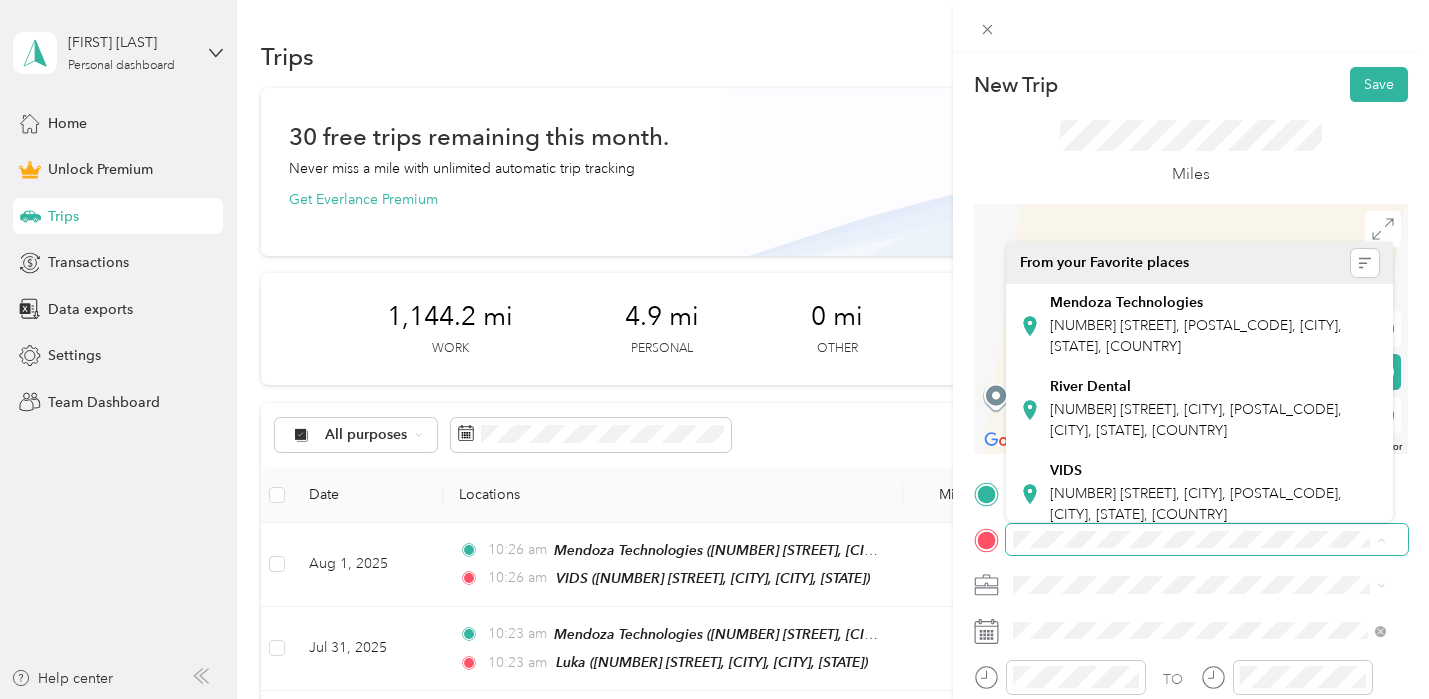 scroll, scrollTop: 12, scrollLeft: 0, axis: vertical 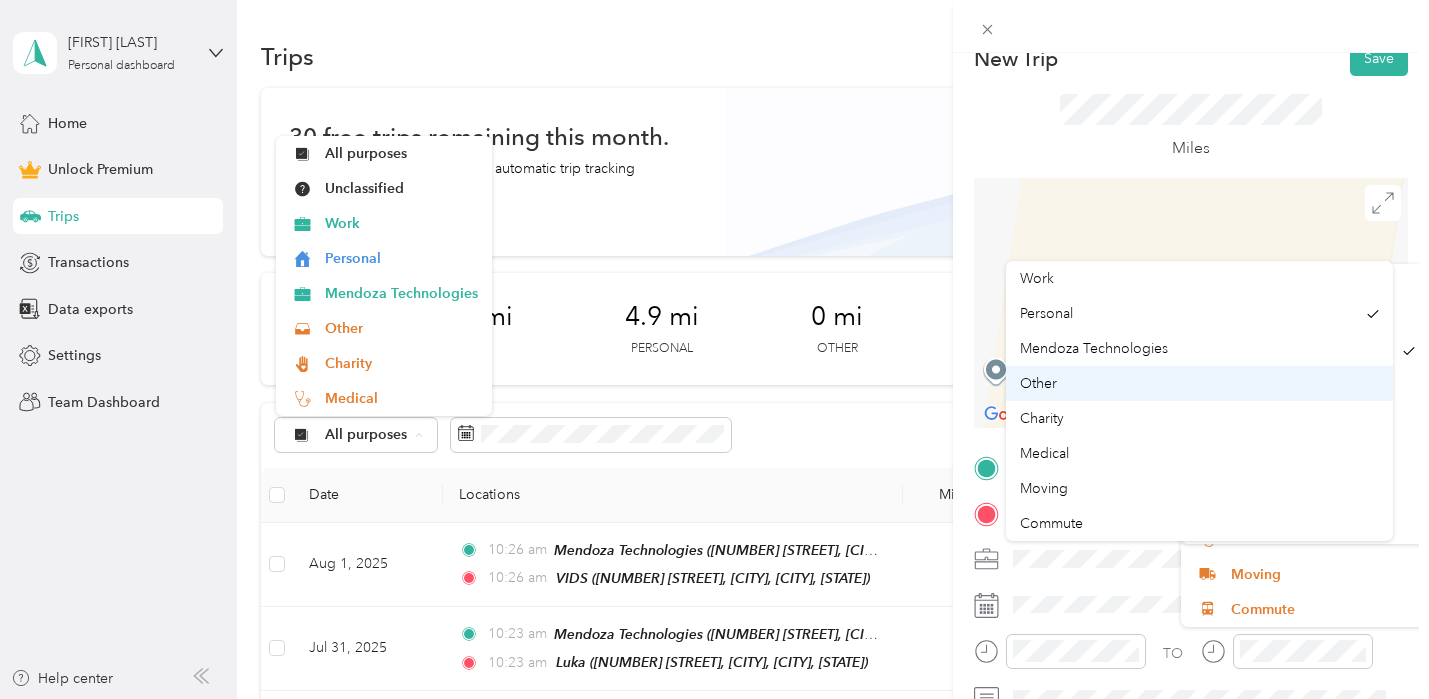 drag, startPoint x: 1389, startPoint y: 288, endPoint x: 1390, endPoint y: 383, distance: 95.005264 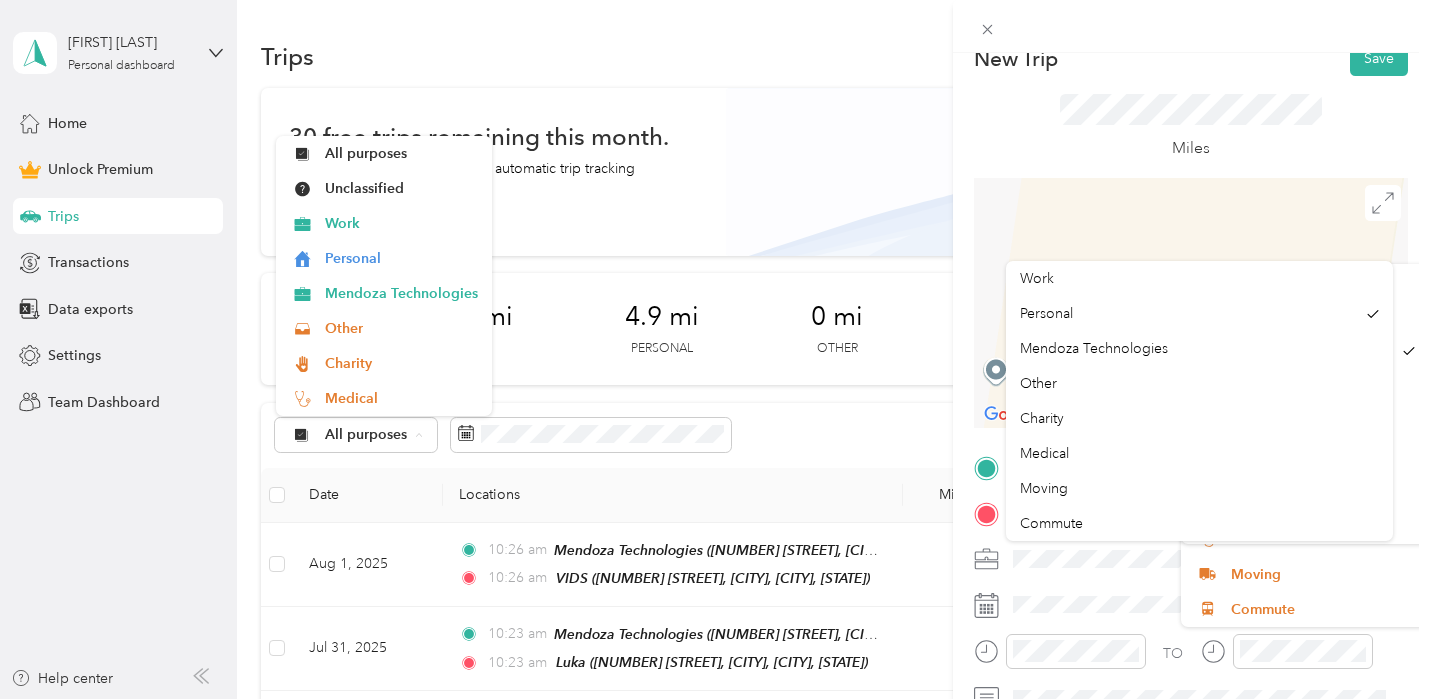 click on "New Trip Save This trip cannot be edited because it is either under review, approved, or paid. Contact your Team Manager to edit it. Miles ← Move left → Move right ↑ Move up ↓ Move down + Zoom in - Zoom out Home Jump left by 75% End Jump right by 75% Page Up Jump up by 75% Page Down Jump down by 75% Map Data Map data ©2025 Google Map data ©2025 Google 2 m  Click to toggle between metric and imperial units Terms Report a map error Edit route Calculate route Round trip TO Add photo" at bounding box center (714, 349) 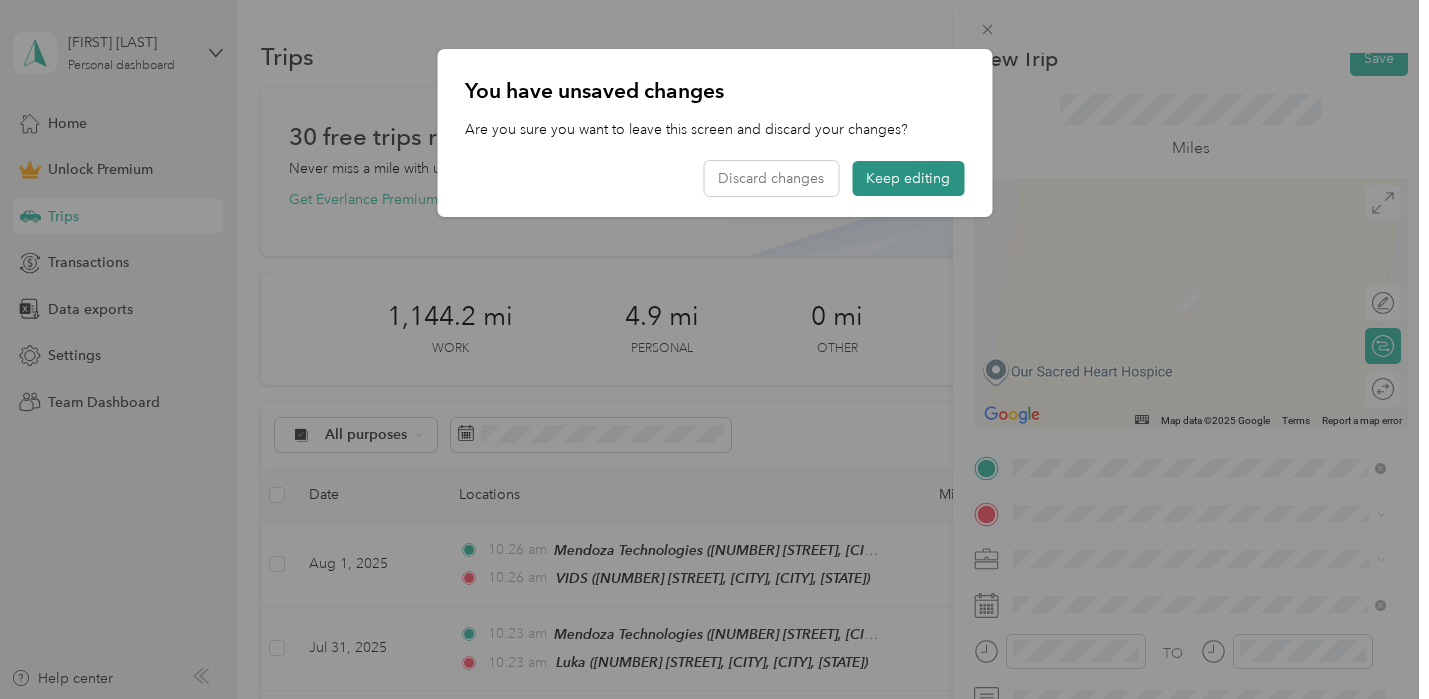 click on "Keep editing" at bounding box center [908, 178] 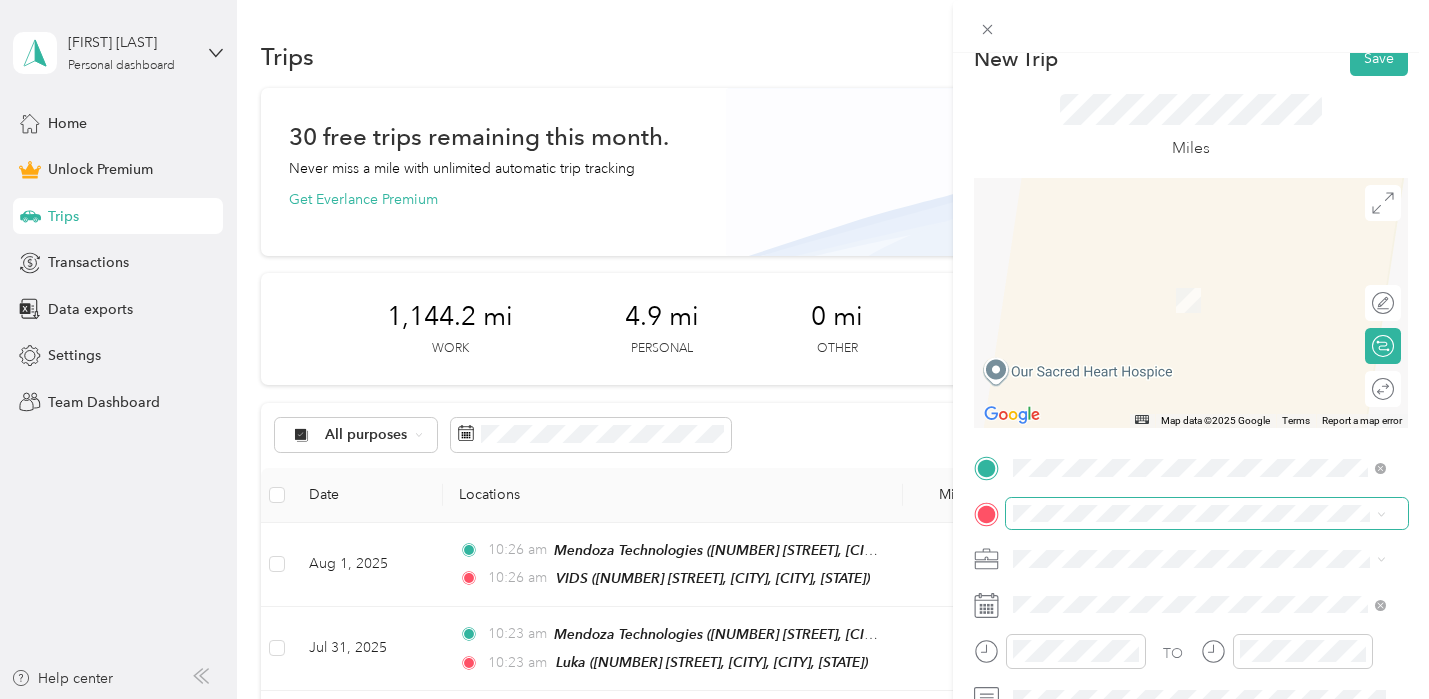 click at bounding box center [1207, 514] 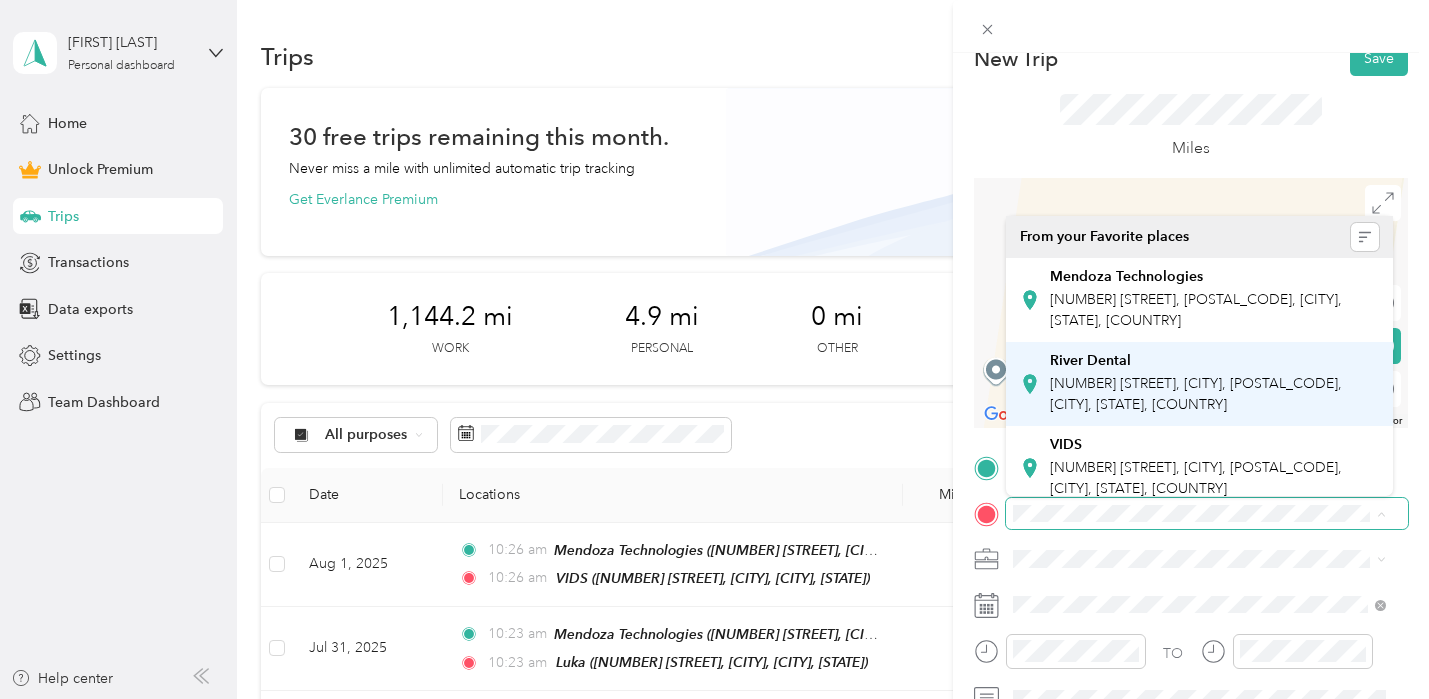 scroll, scrollTop: 95, scrollLeft: 0, axis: vertical 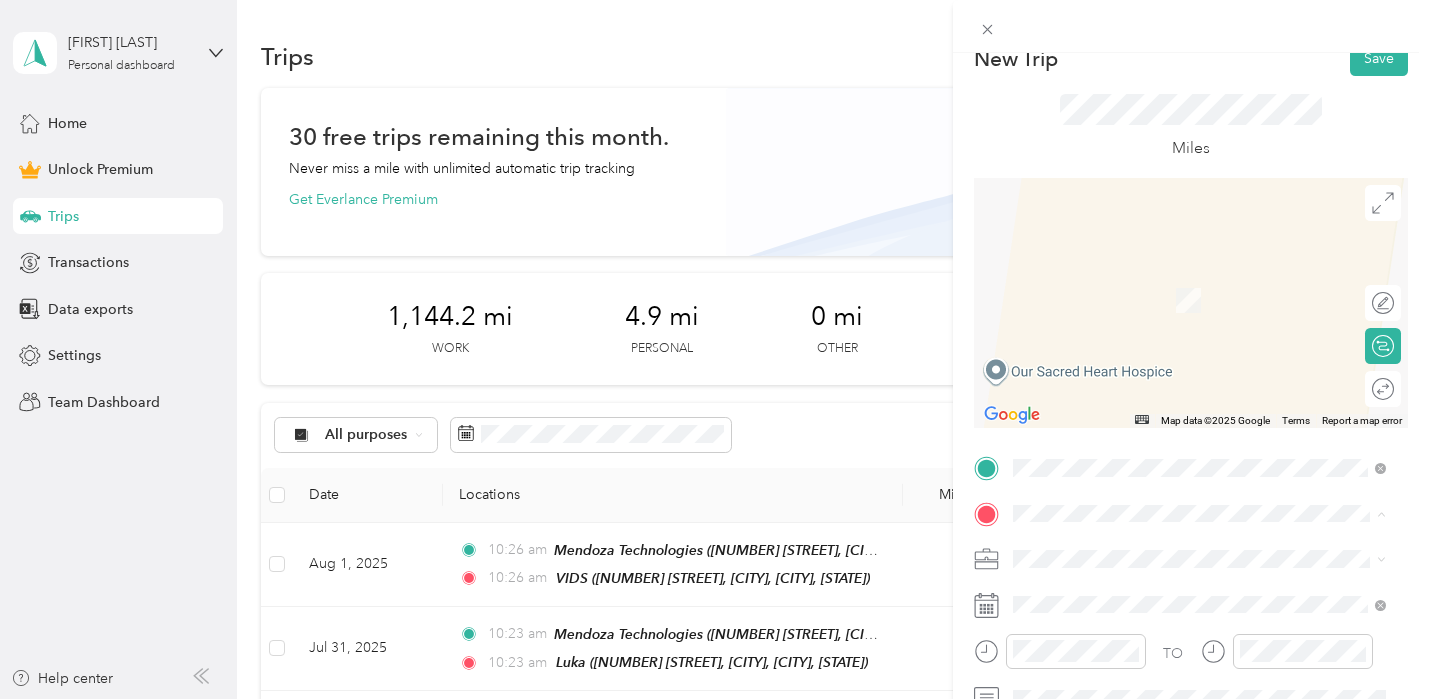 click on "[NUMBER] [STREET], [CITY], [POSTAL_CODE], [CITY], [STATE], [COUNTRY]" at bounding box center (1196, 467) 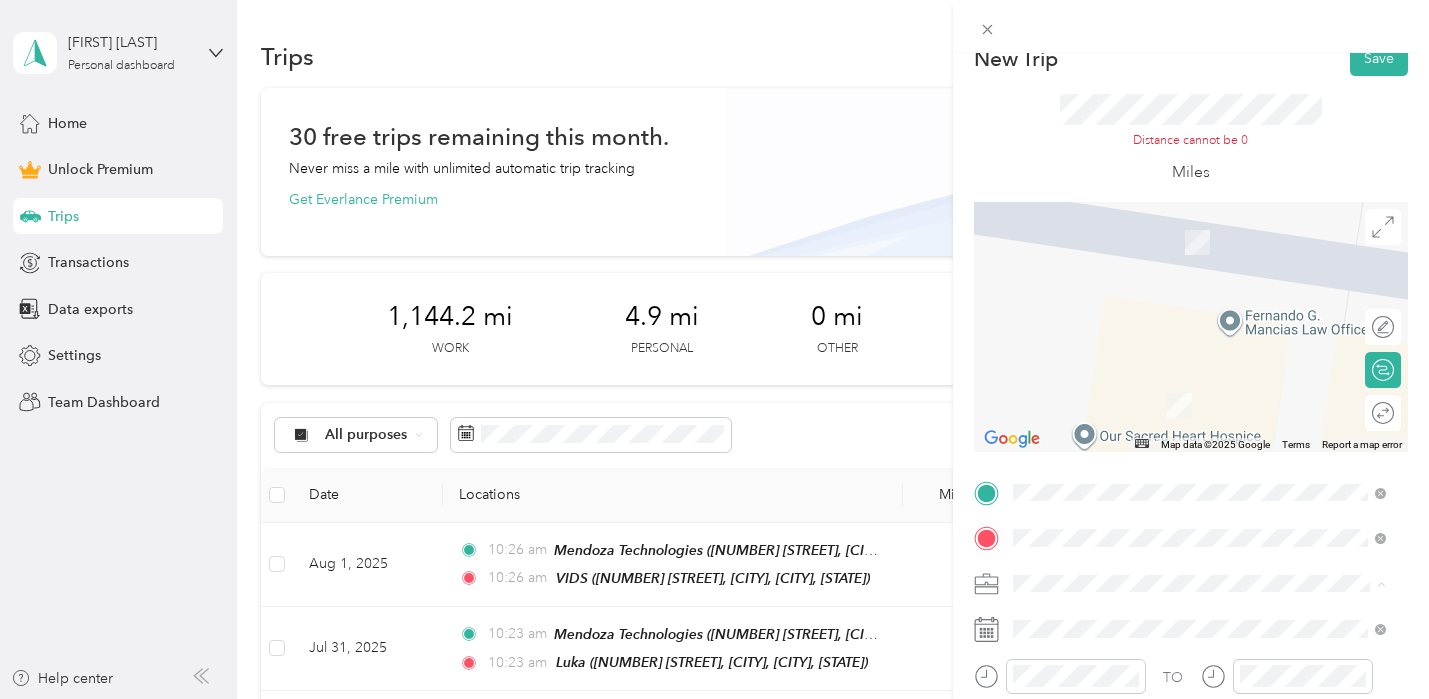 click on "Mendoza Technologies" at bounding box center (1094, 373) 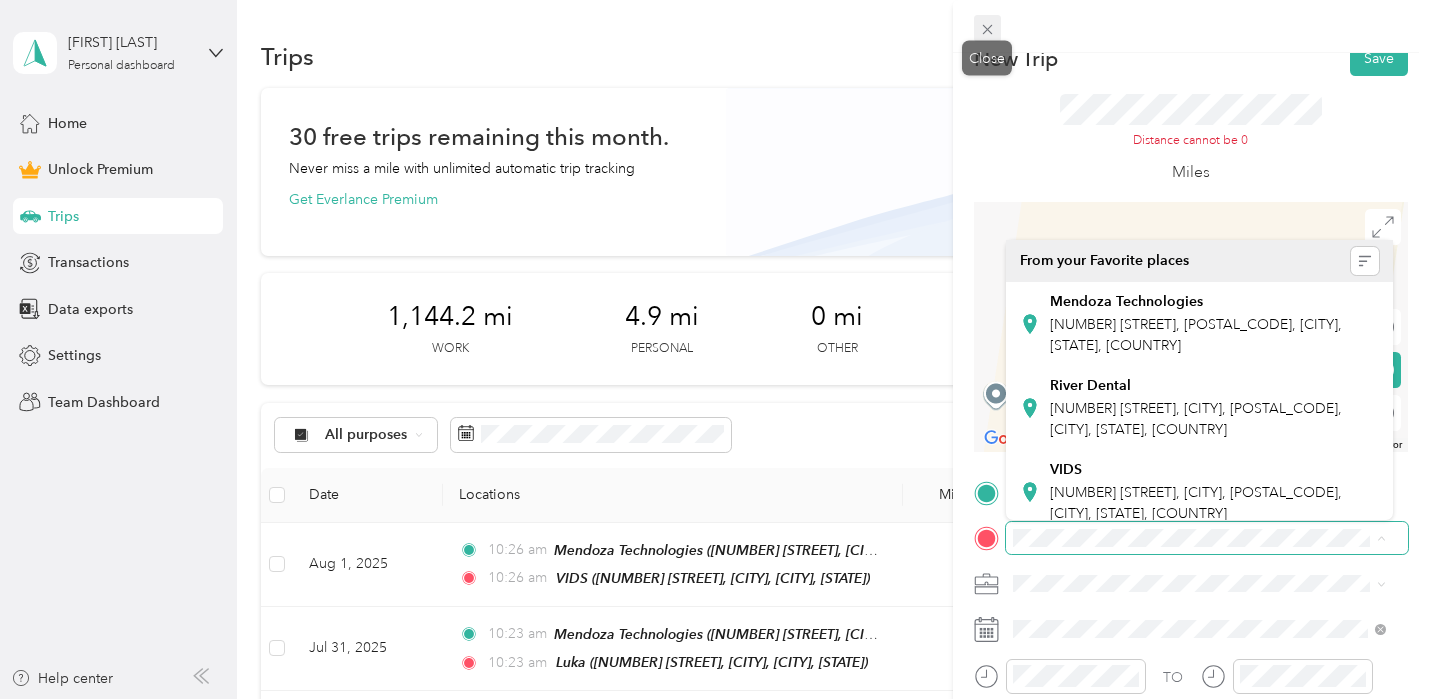 click 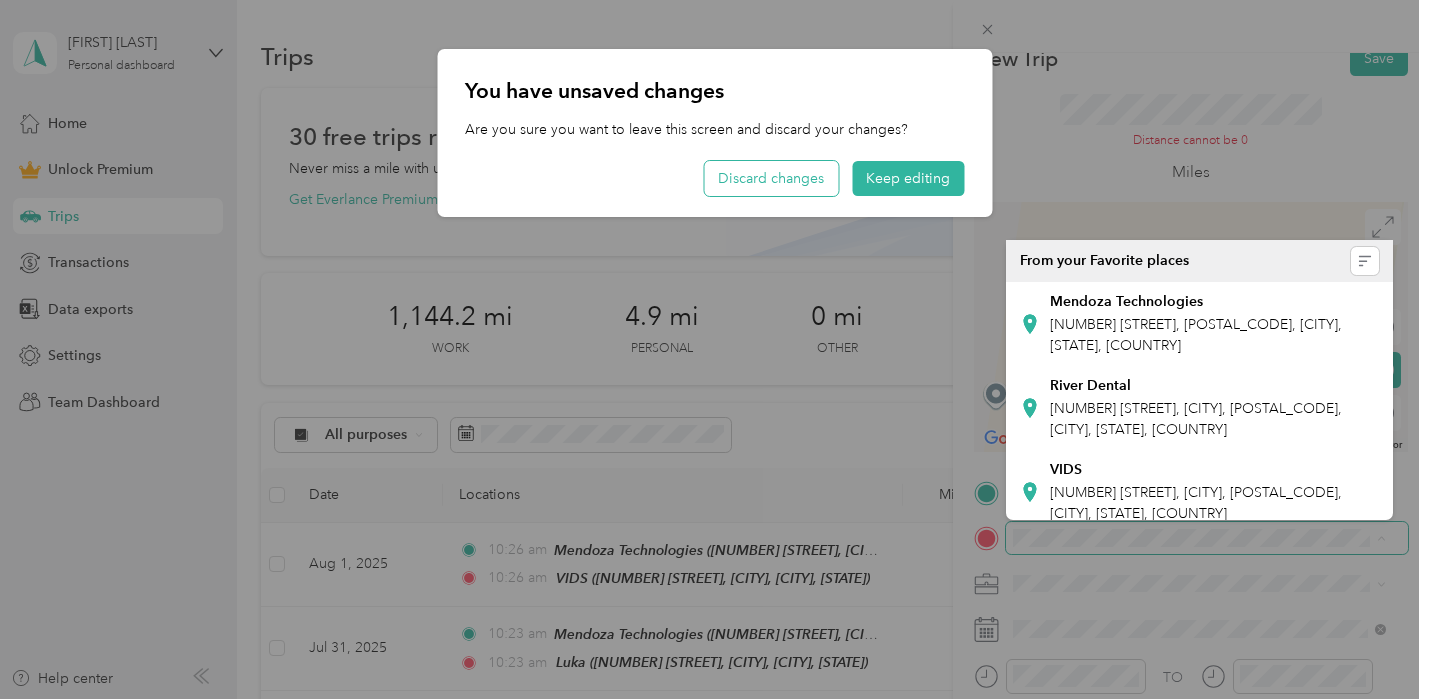 click on "Discard changes" at bounding box center [771, 178] 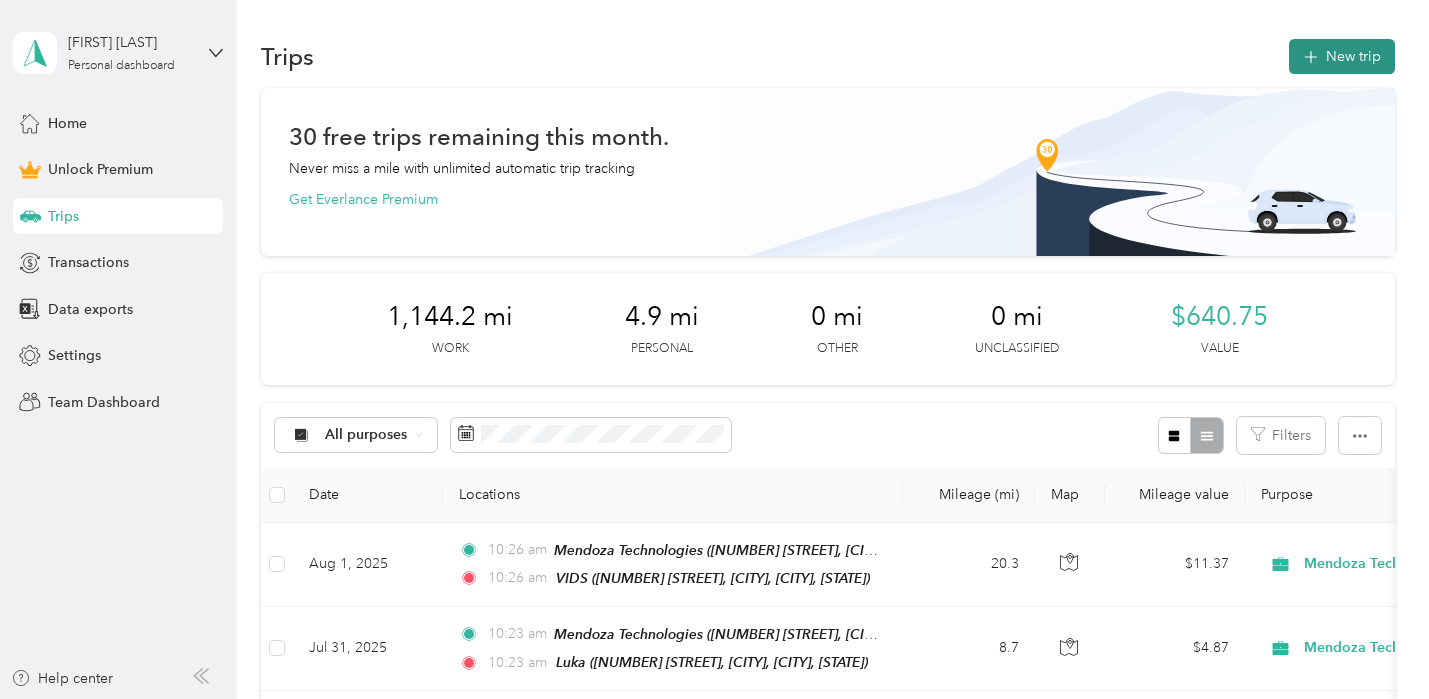 click on "New trip" at bounding box center [1342, 56] 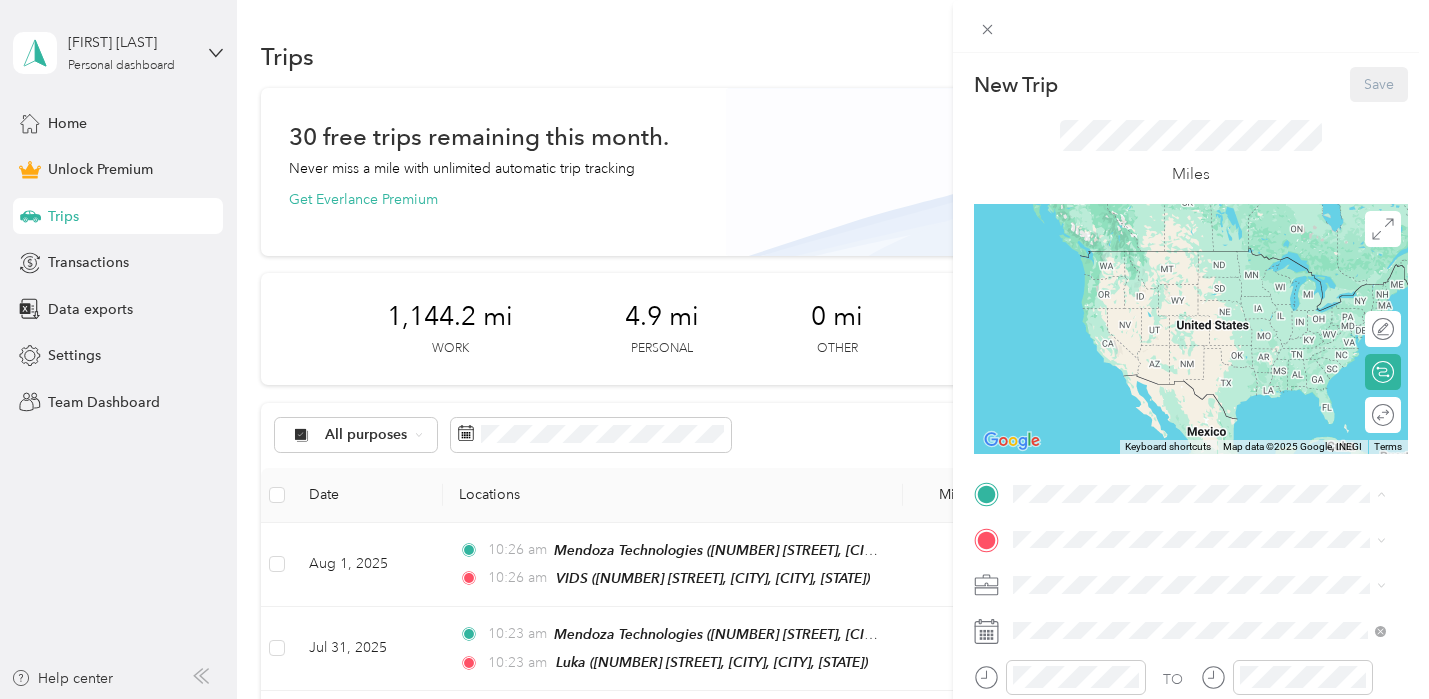 click on "[NUMBER] [STREET], [POSTAL_CODE], [CITY], [STATE], [COUNTRY]" at bounding box center [1196, 291] 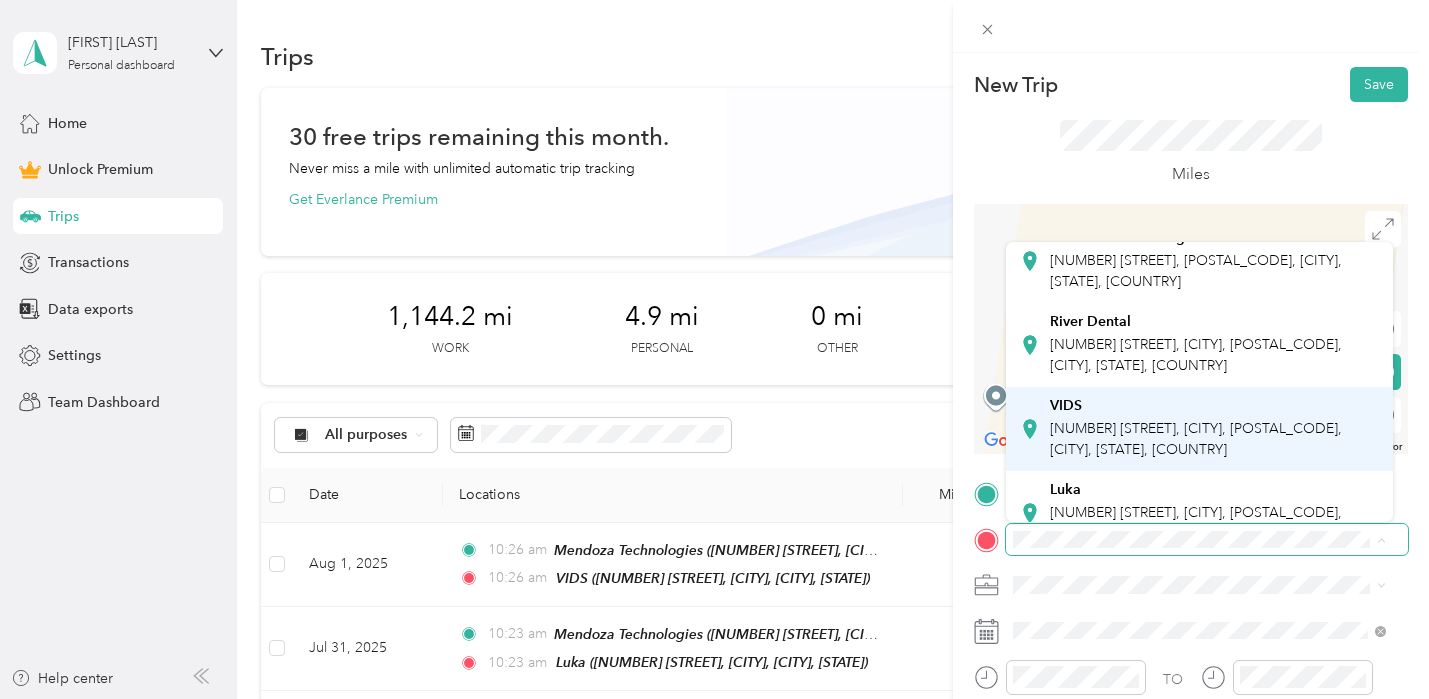 scroll, scrollTop: 78, scrollLeft: 0, axis: vertical 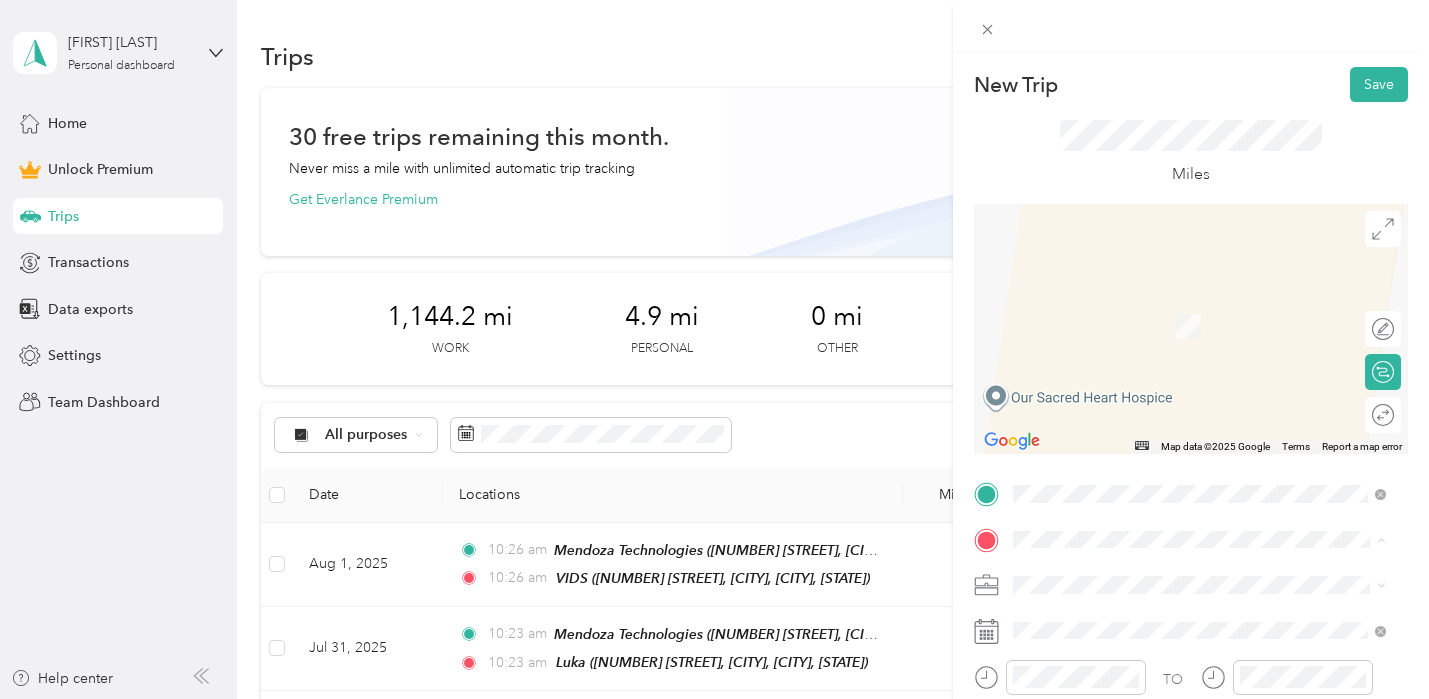 click on "Luka [NUMBER] [STREET], [CITY], [POSTAL_CODE], [CITY], [STATE], [COUNTRY]" at bounding box center [1214, 499] 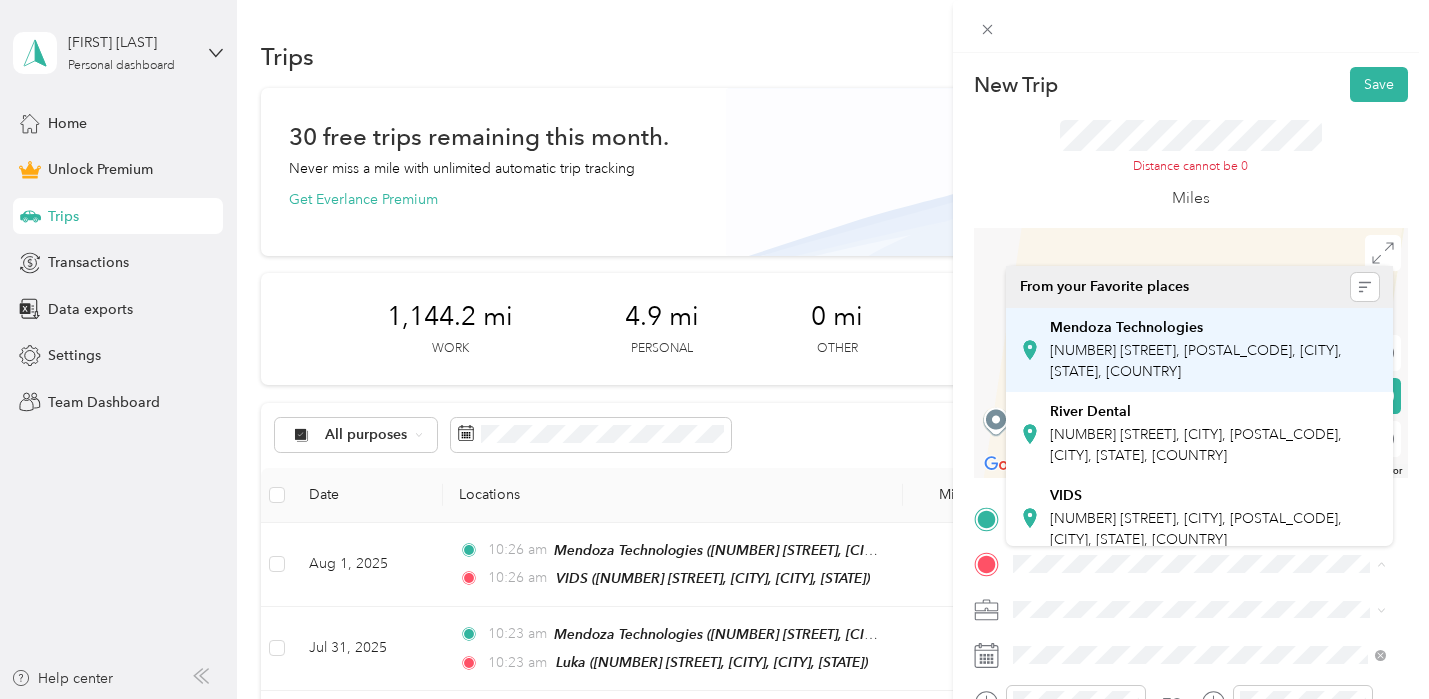 click on "[NUMBER] [STREET], [POSTAL_CODE], [CITY], [STATE], [COUNTRY]" at bounding box center (1196, 361) 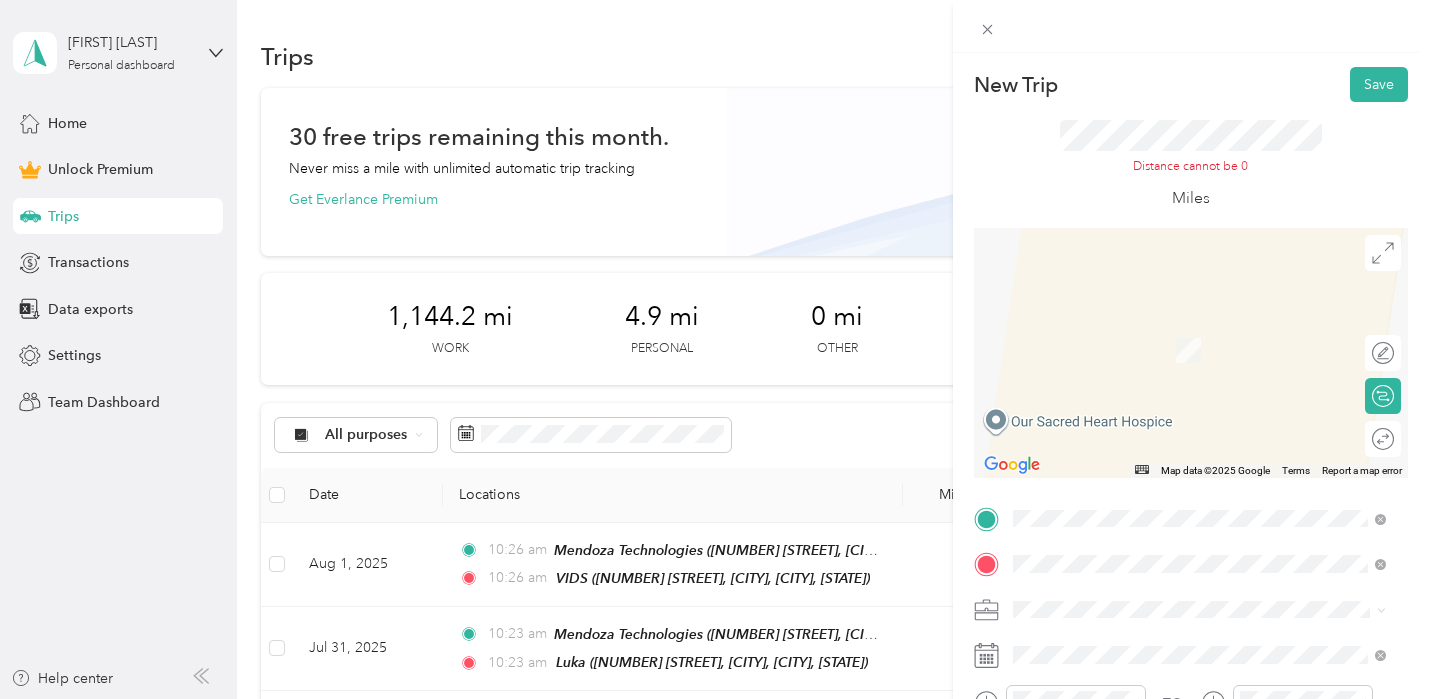 click on "[NUMBER] [STREET]
[CITY], [STATE] [POSTAL_CODE], [COUNTRY]" at bounding box center [1194, 329] 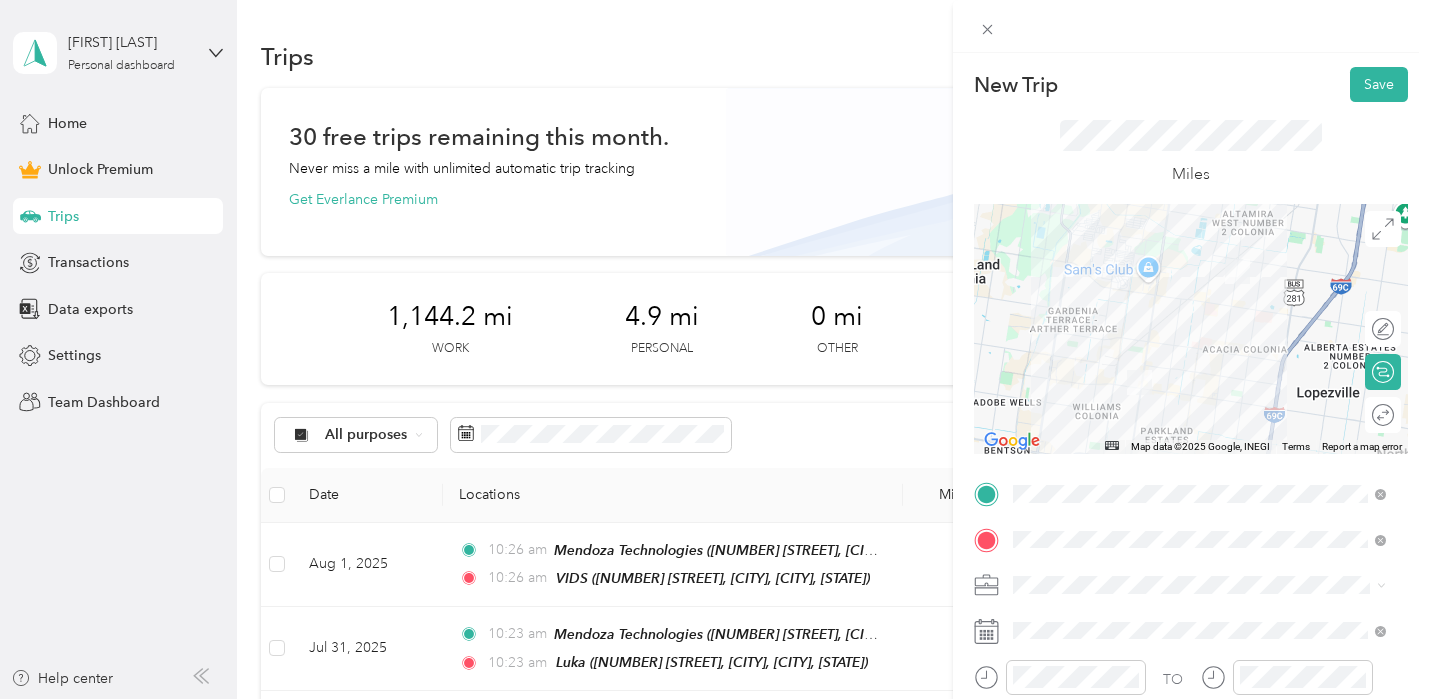 click on "Round trip" at bounding box center [1394, 414] 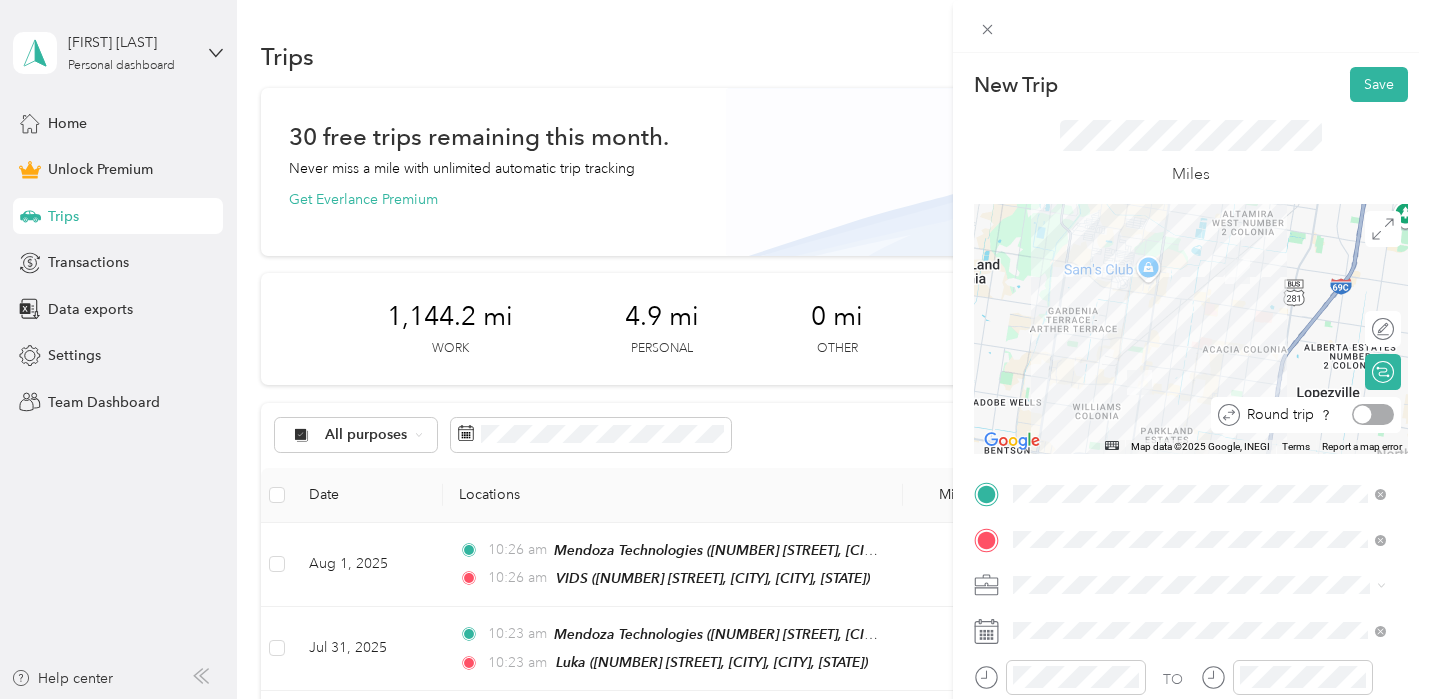 click at bounding box center (1373, 414) 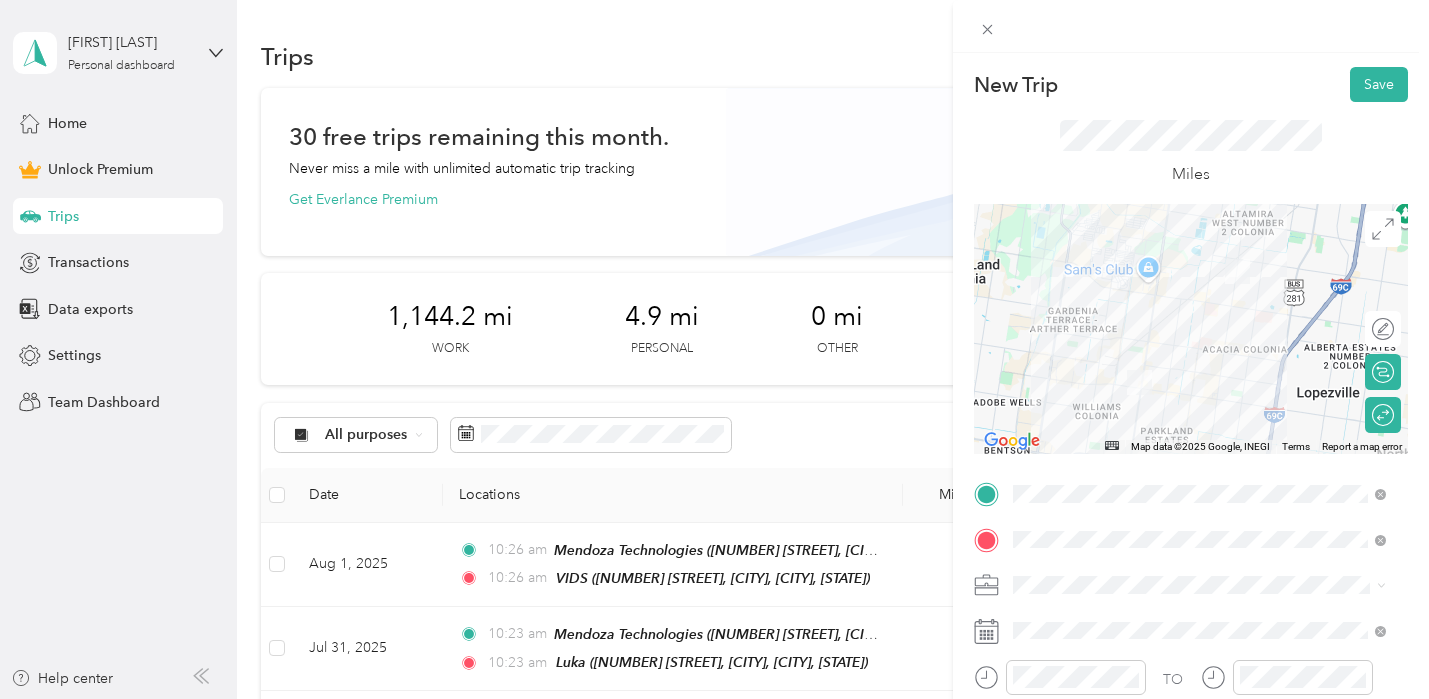 click on "Mendoza Technologies" at bounding box center [1094, 374] 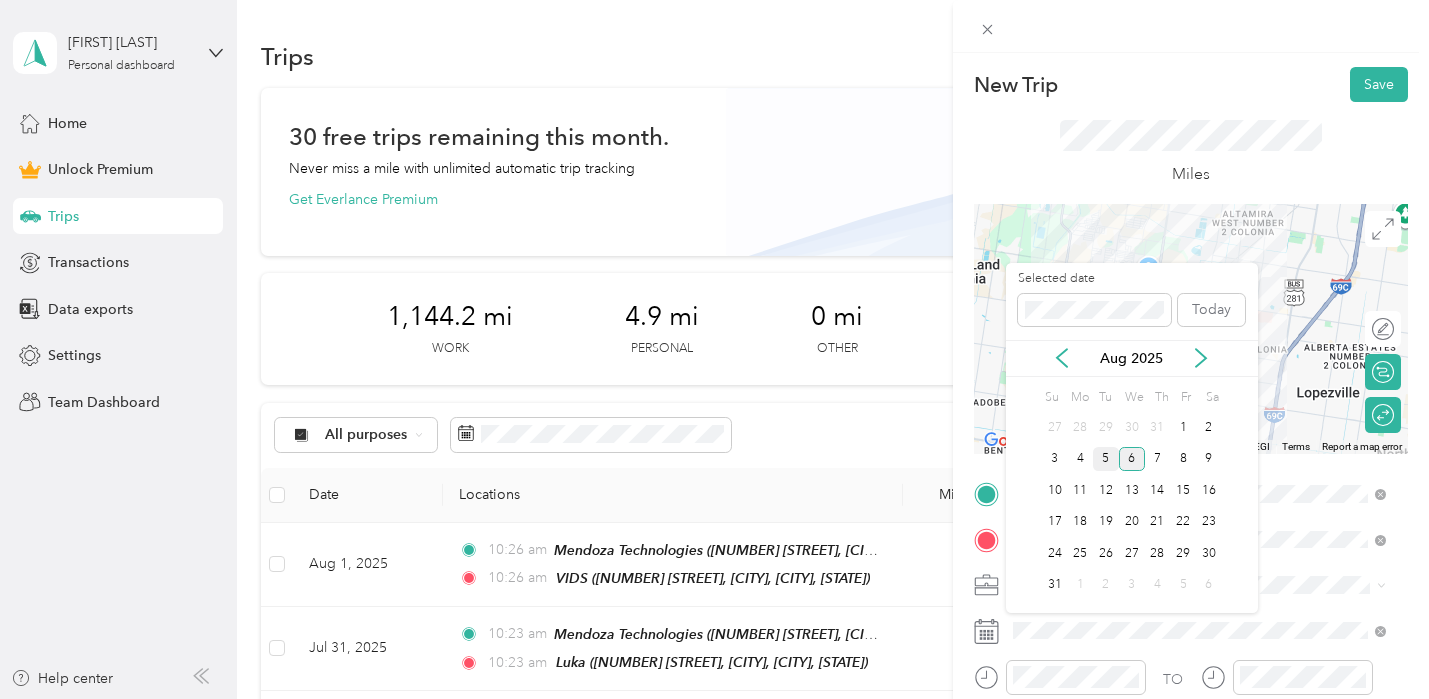 click on "5" at bounding box center (1106, 459) 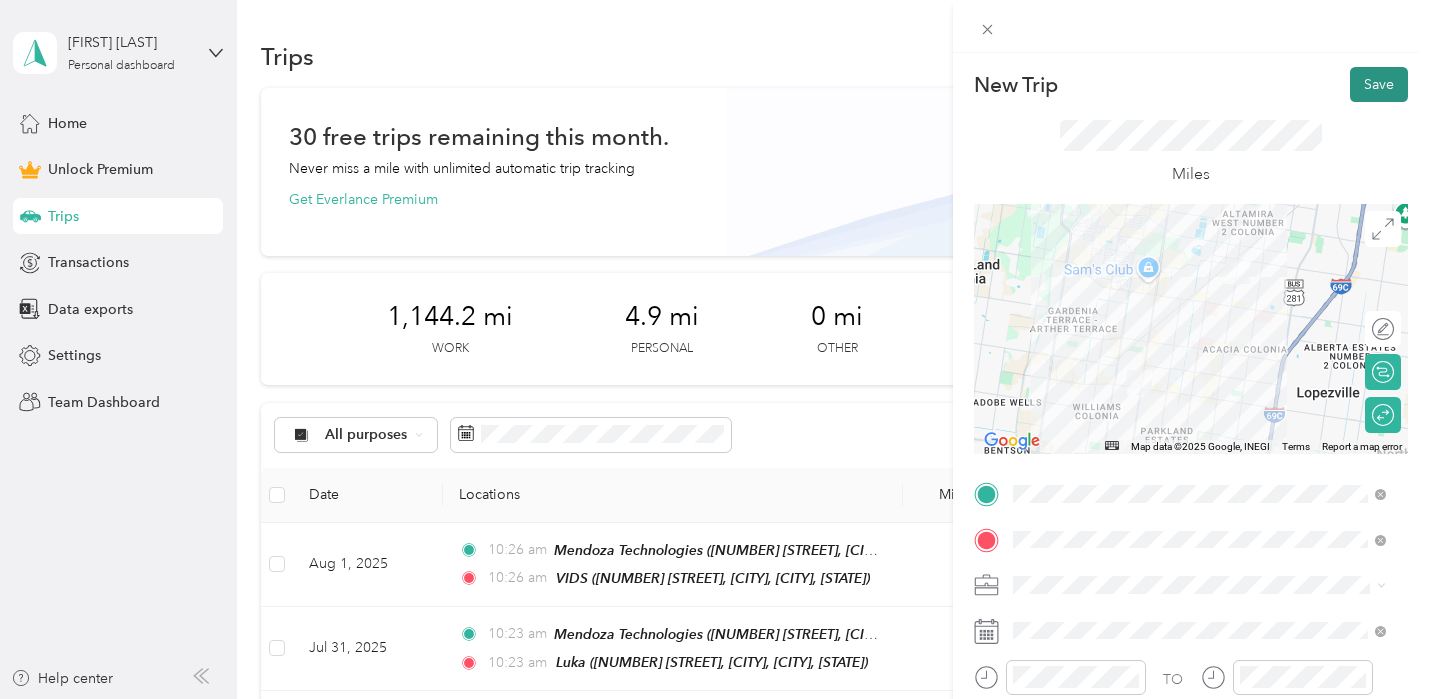 click on "Save" at bounding box center (1379, 84) 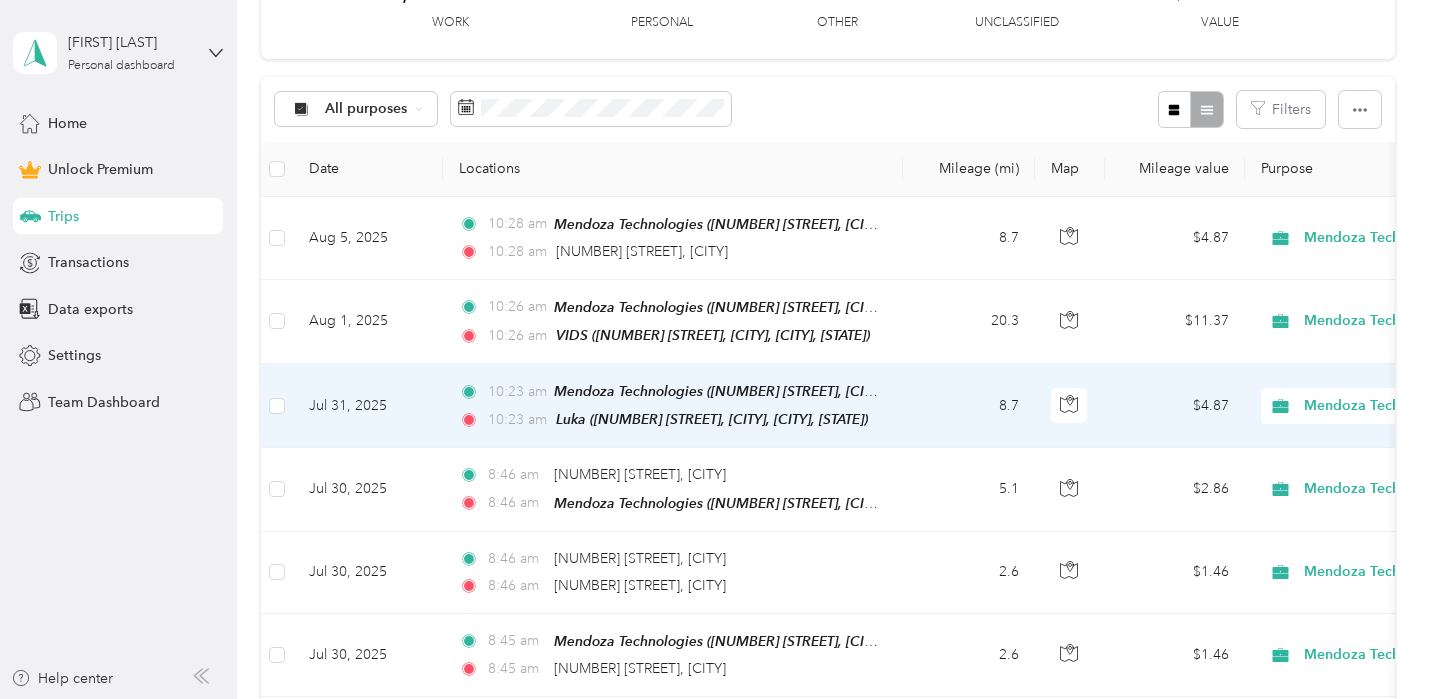 scroll, scrollTop: 0, scrollLeft: 0, axis: both 